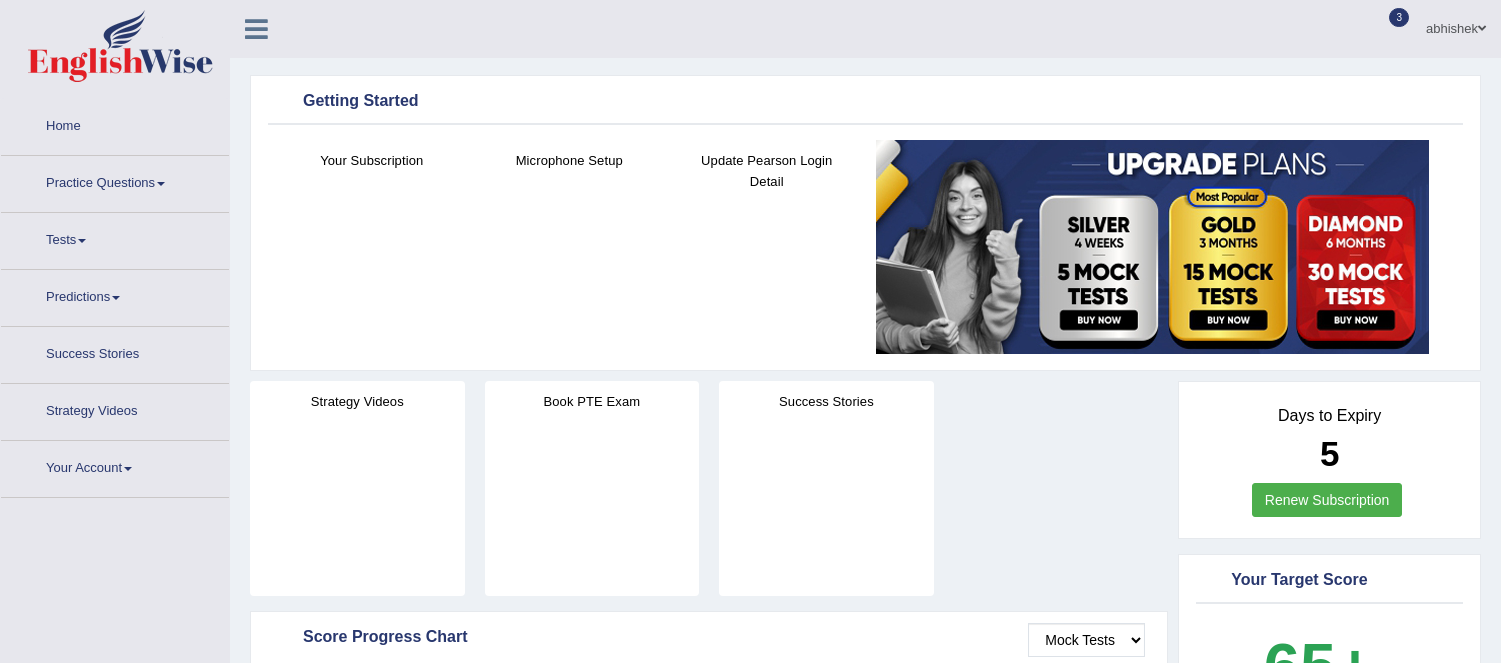 scroll, scrollTop: 0, scrollLeft: 0, axis: both 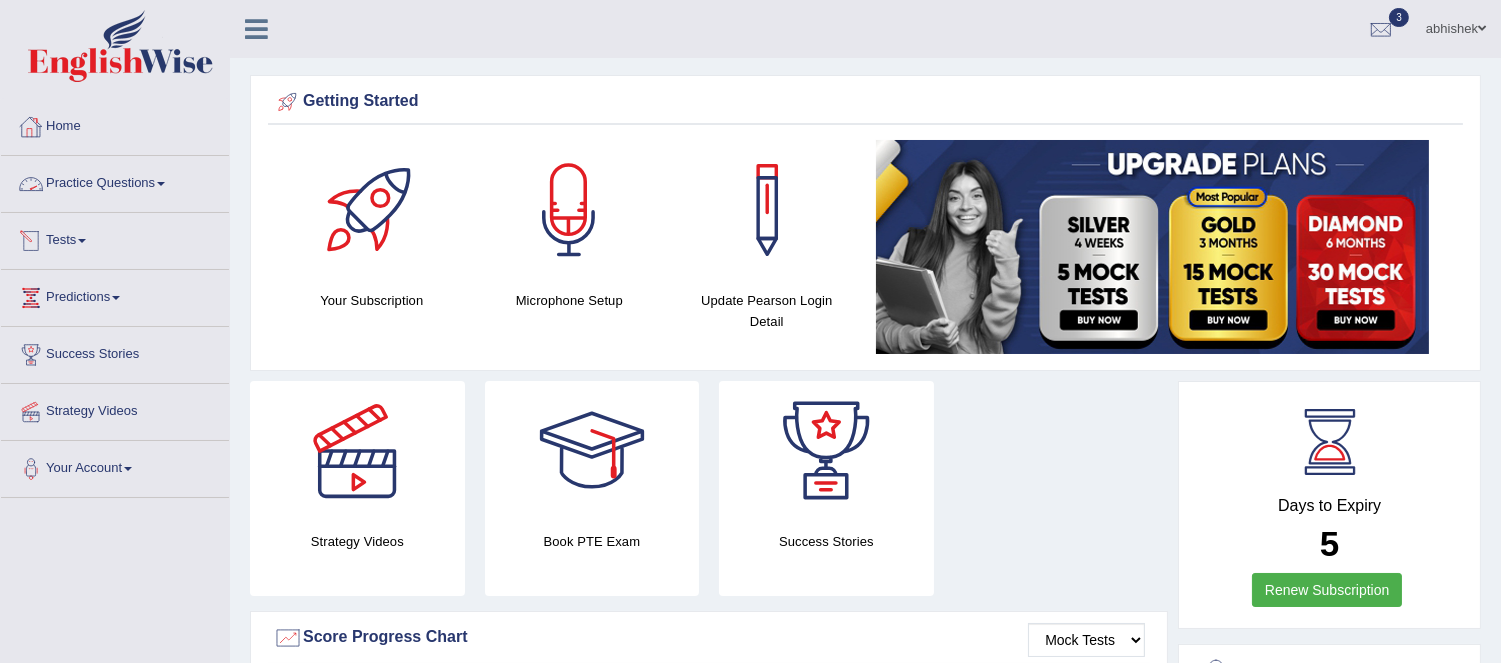 click on "Tests" at bounding box center [115, 238] 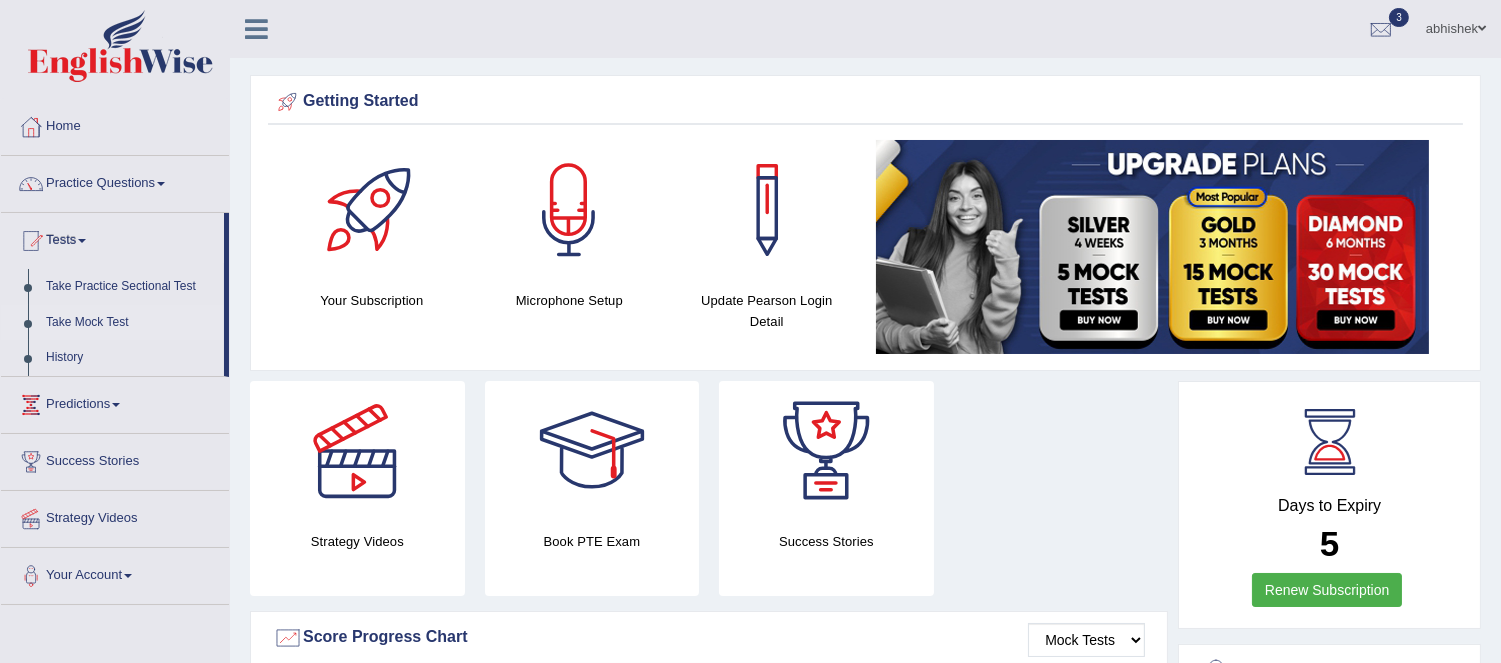 click on "Take Mock Test" at bounding box center [130, 323] 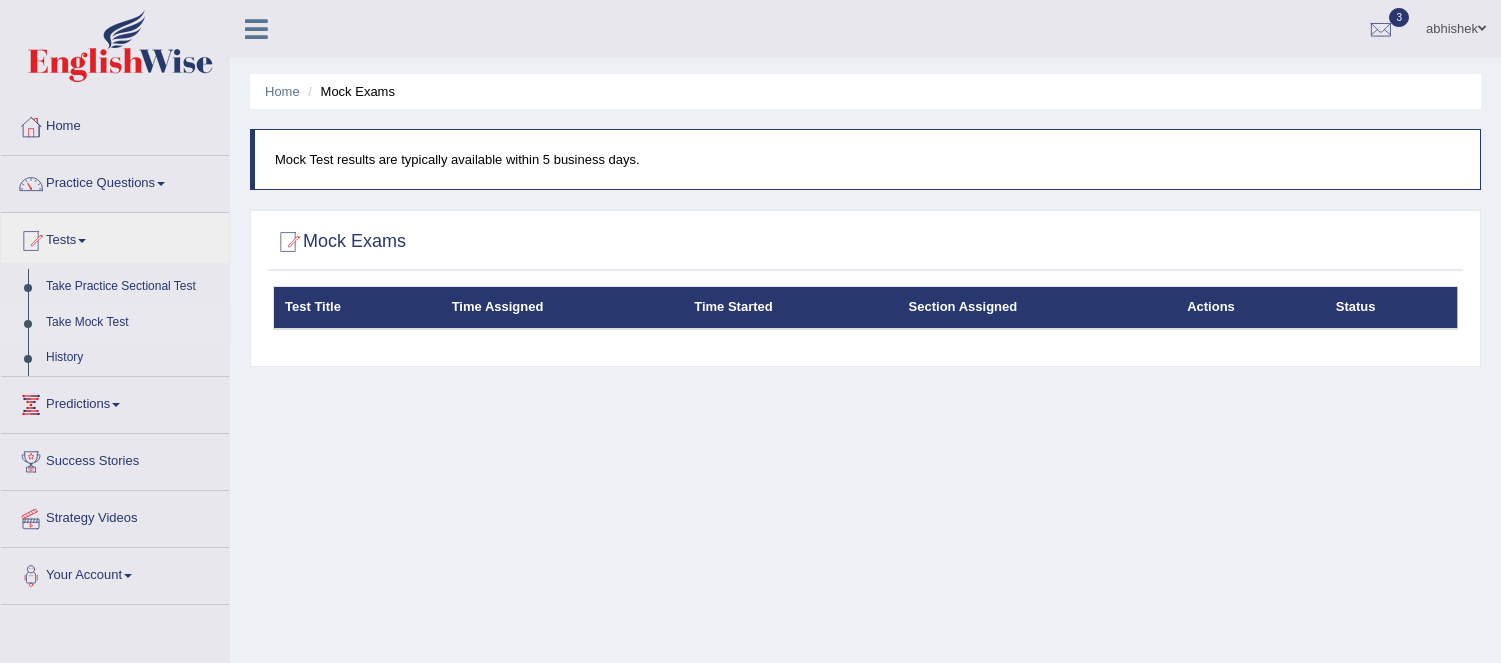 scroll, scrollTop: 0, scrollLeft: 0, axis: both 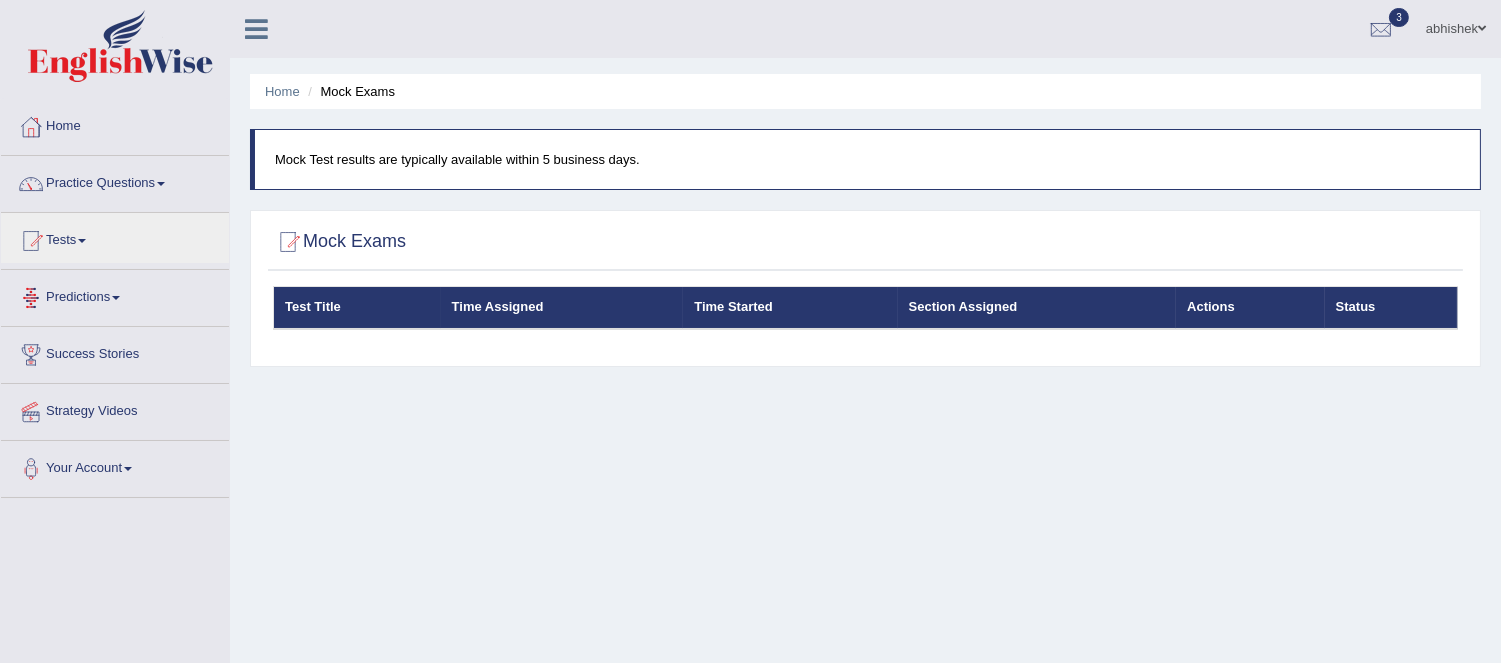 click on "Predictions" at bounding box center [115, 295] 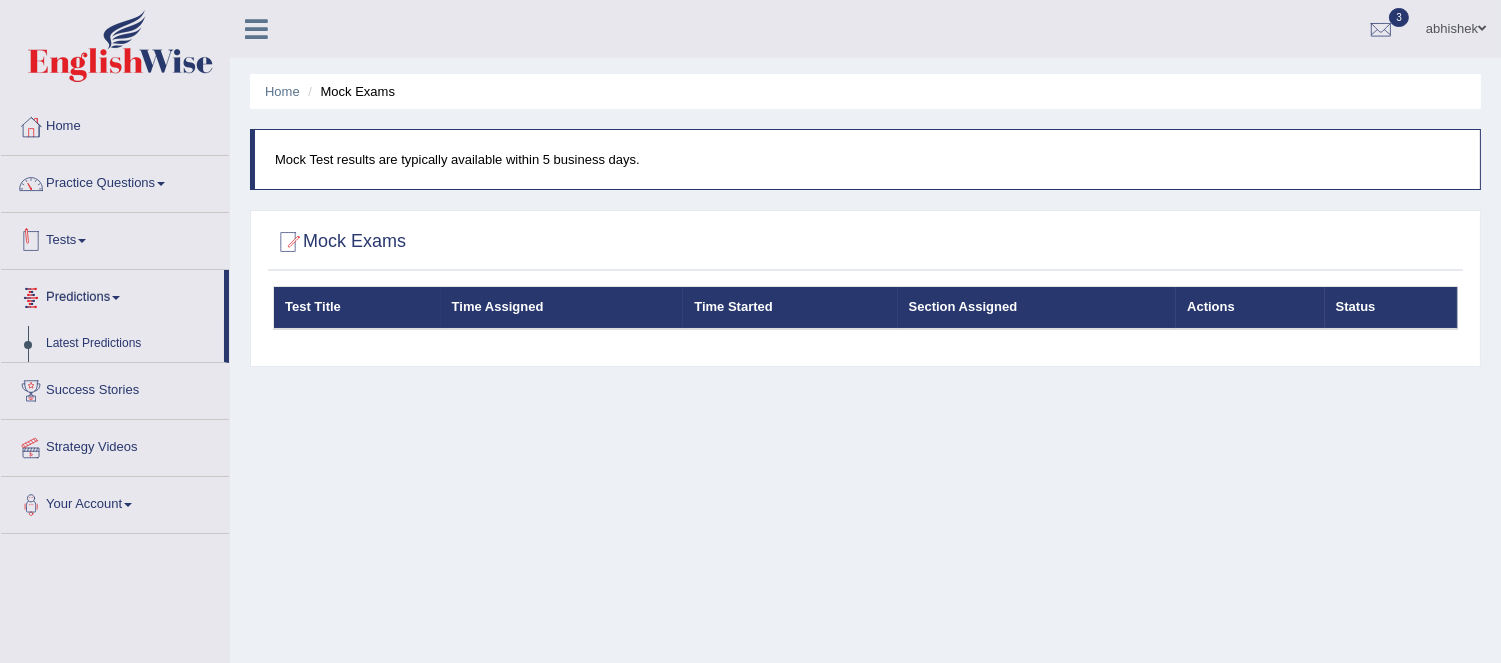 click on "Tests" at bounding box center [115, 238] 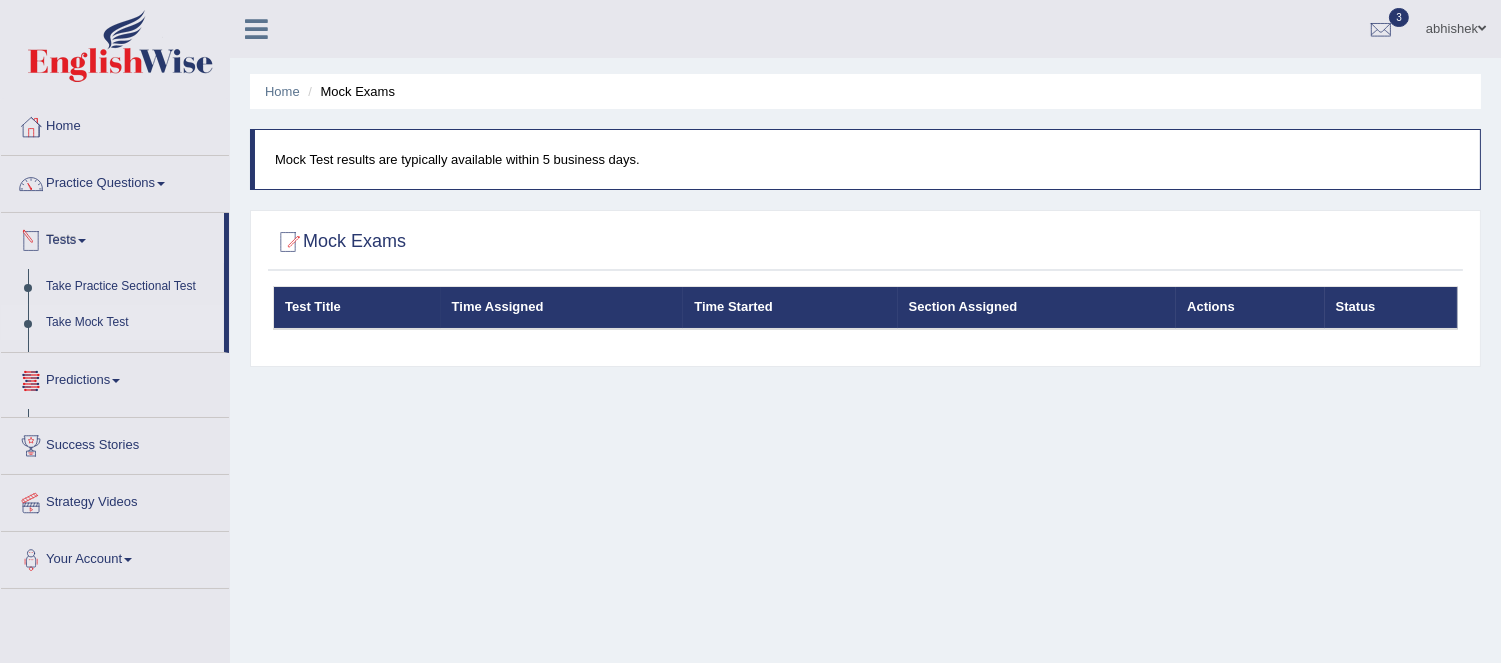 click on "Tests" at bounding box center [112, 238] 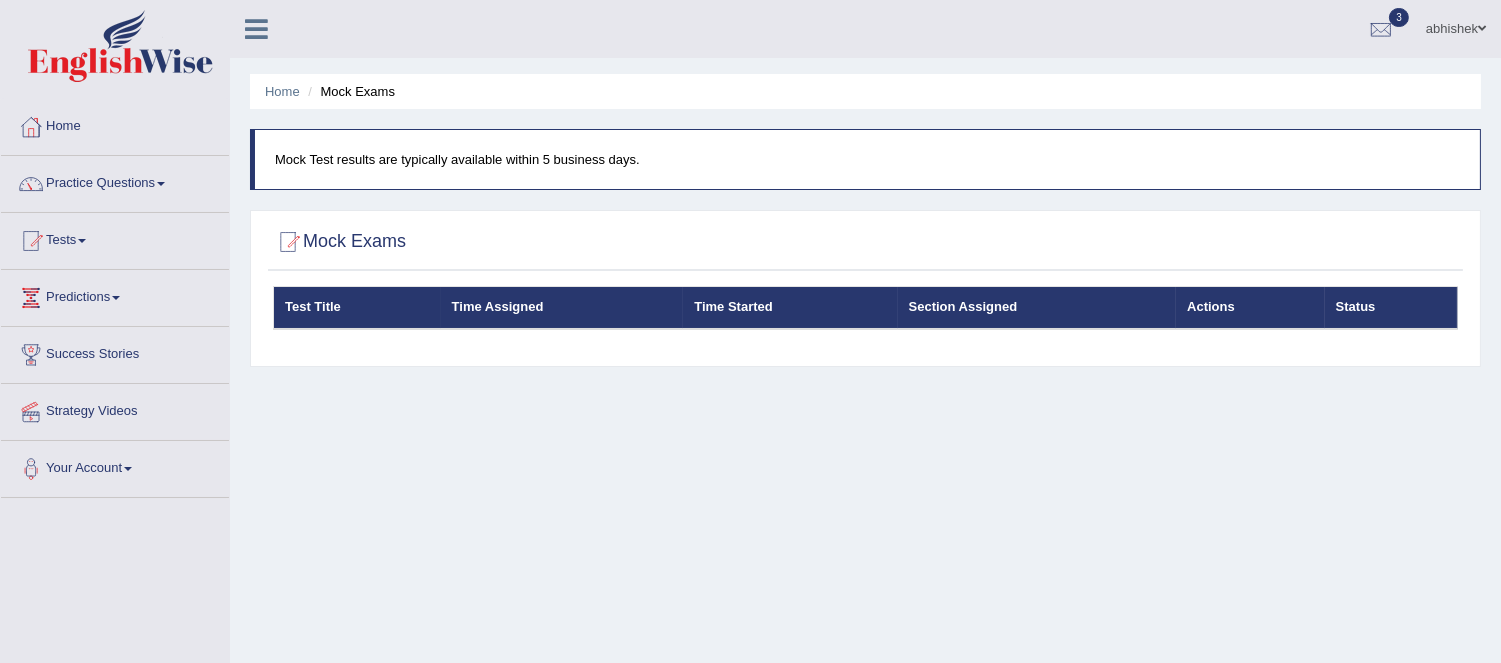 click on "Tests" at bounding box center [115, 238] 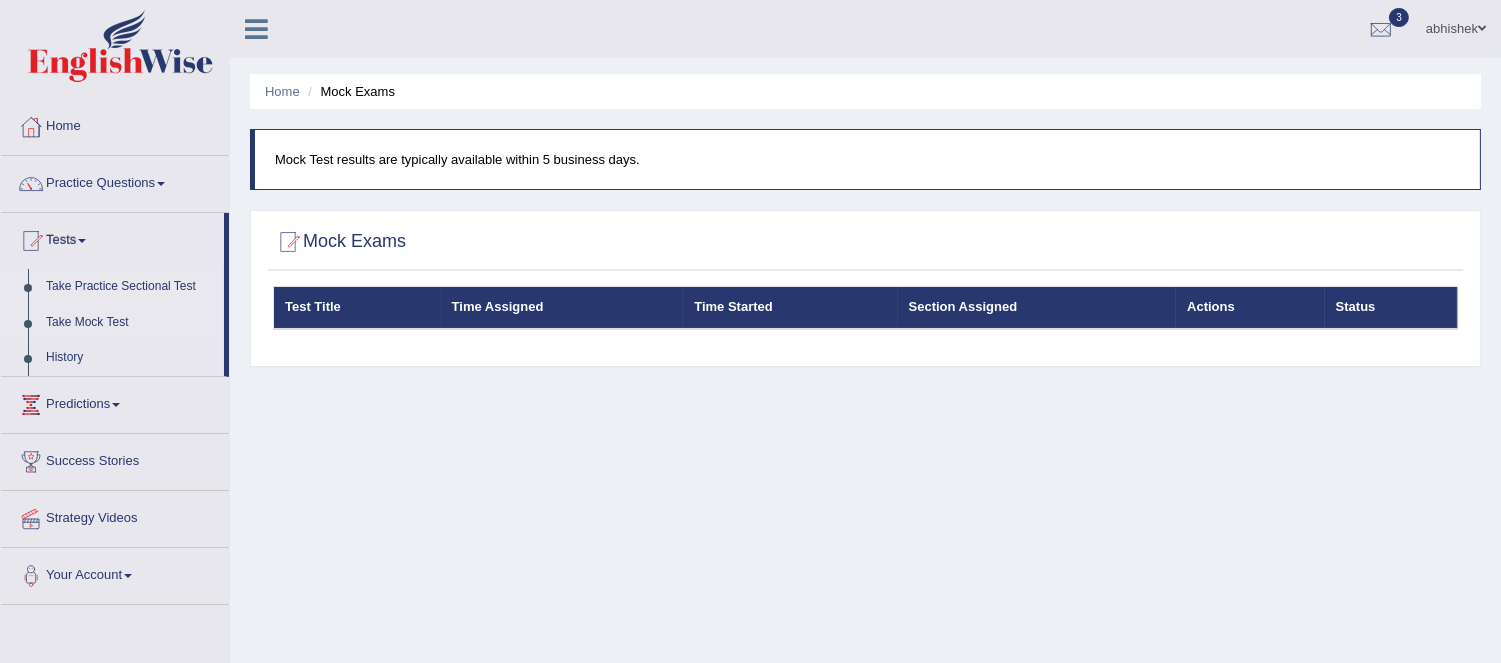 click on "Take Practice Sectional Test" at bounding box center (130, 287) 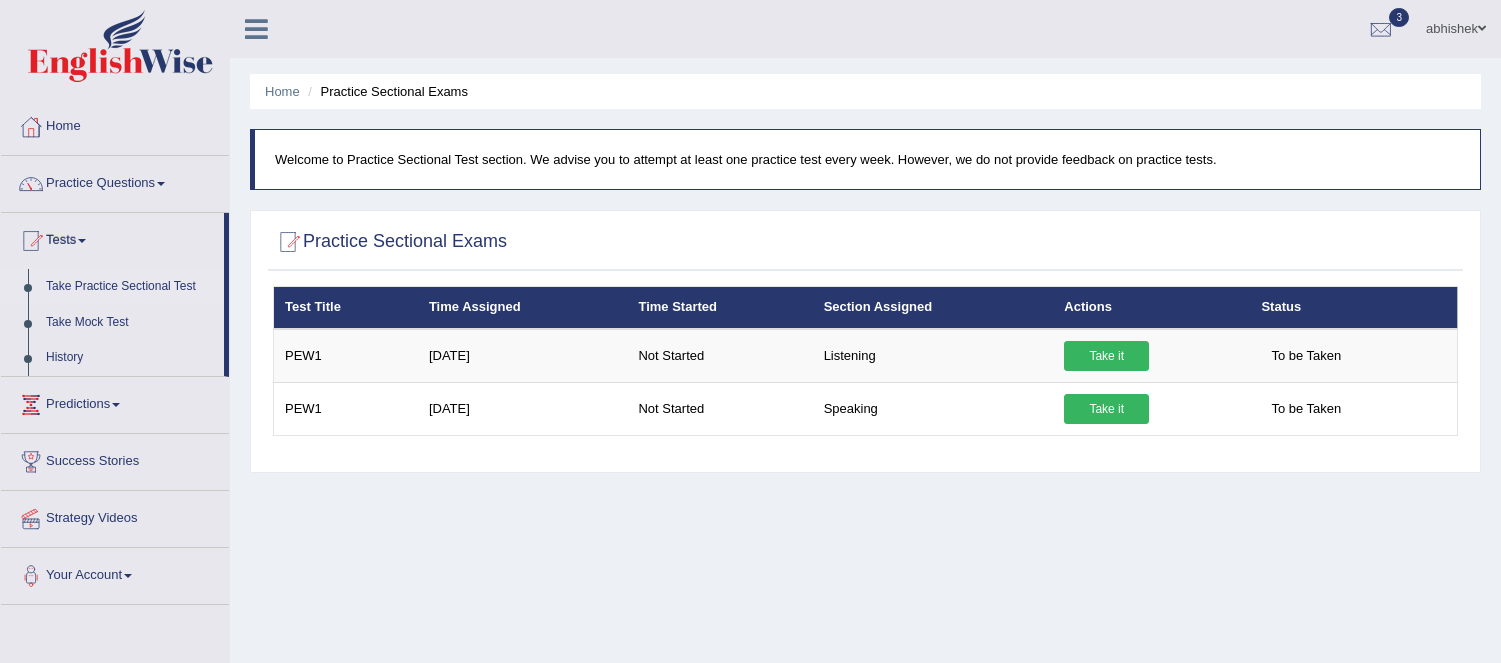 scroll, scrollTop: 0, scrollLeft: 0, axis: both 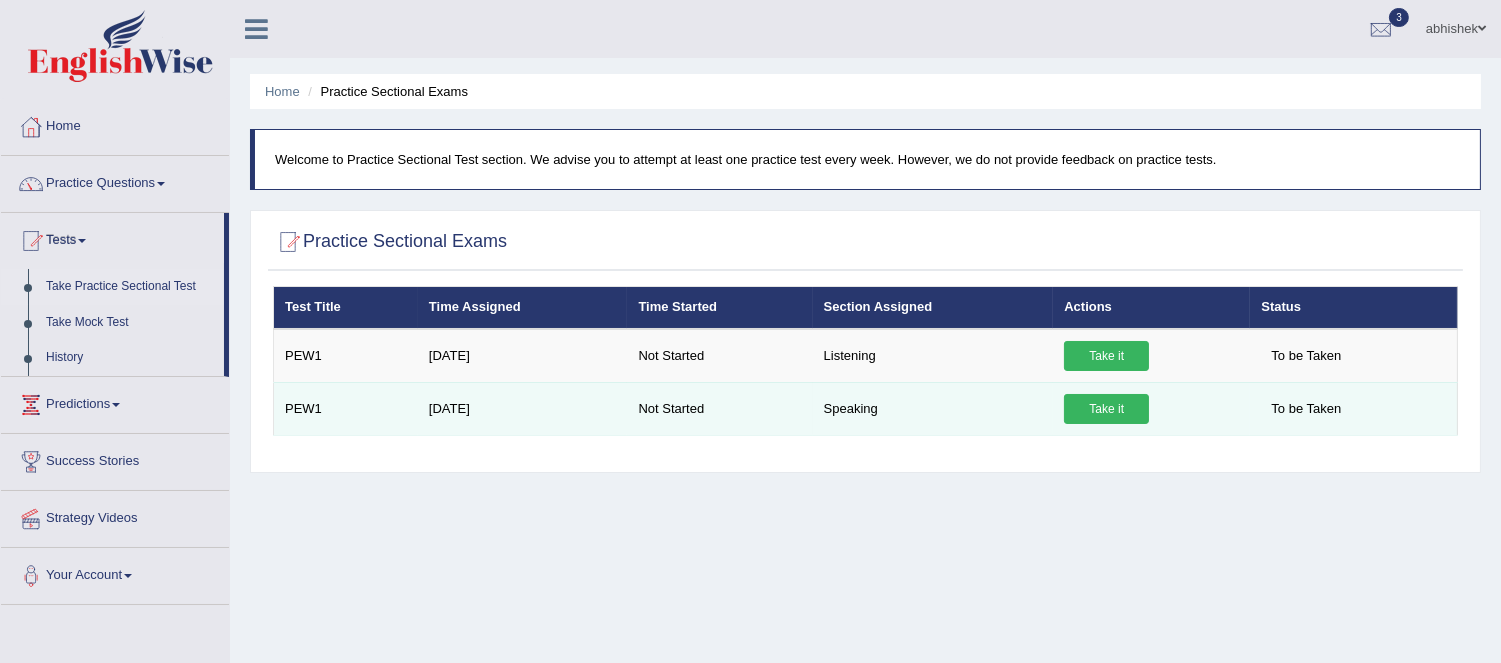 click on "Take it" at bounding box center (1106, 409) 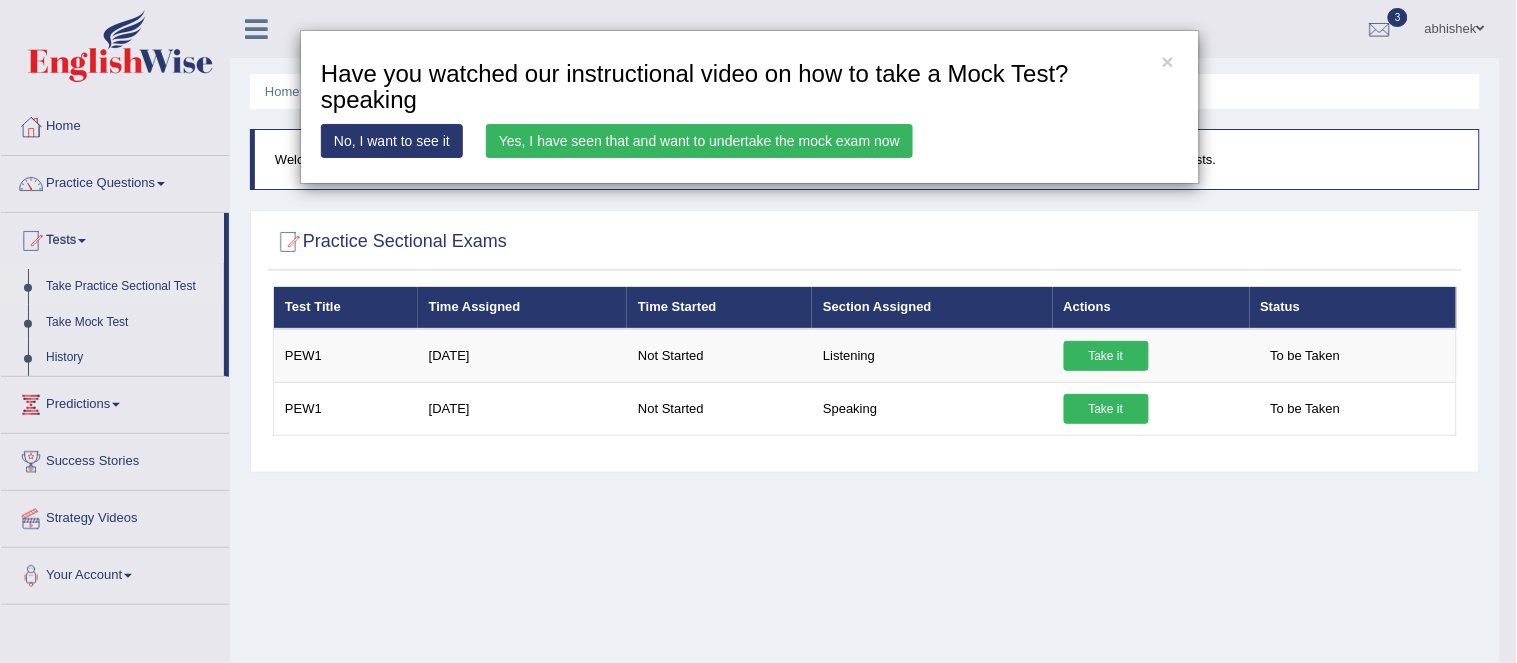 click on "Yes, I have seen that and want to undertake the mock exam now" at bounding box center [699, 141] 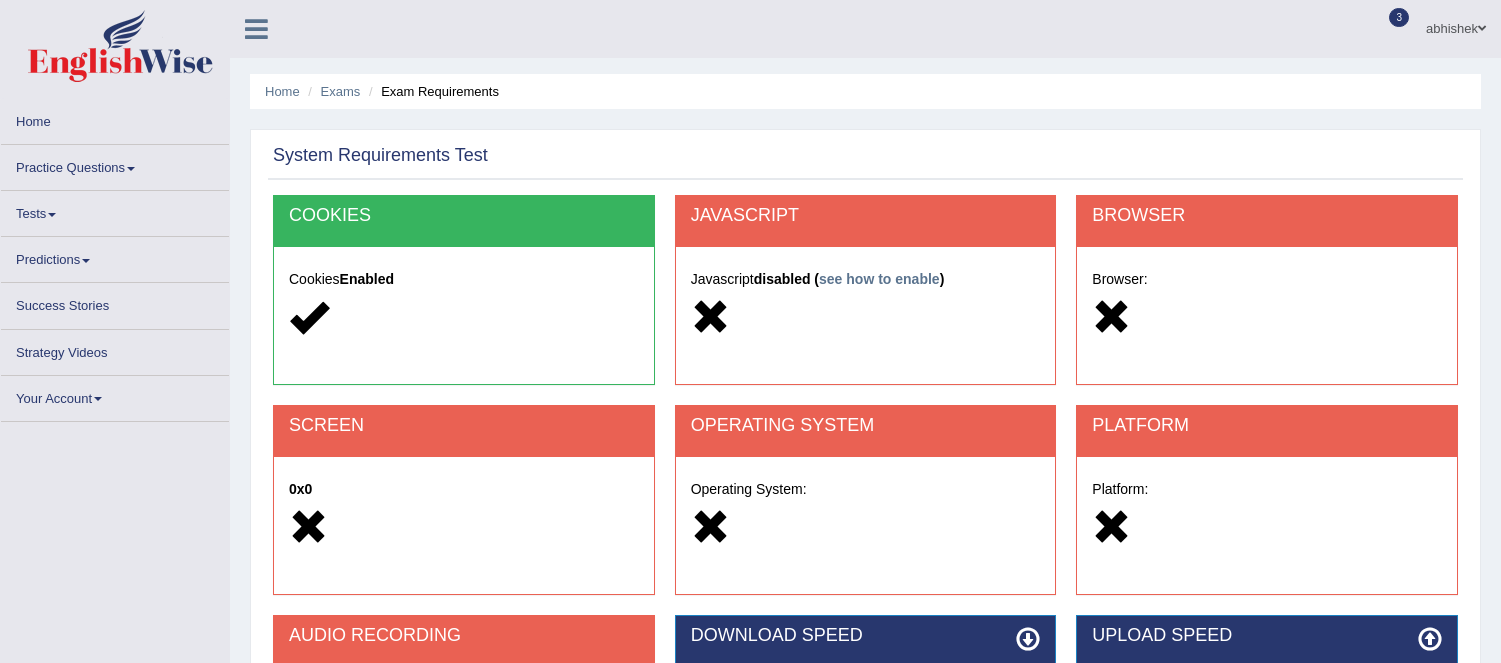 scroll, scrollTop: 0, scrollLeft: 0, axis: both 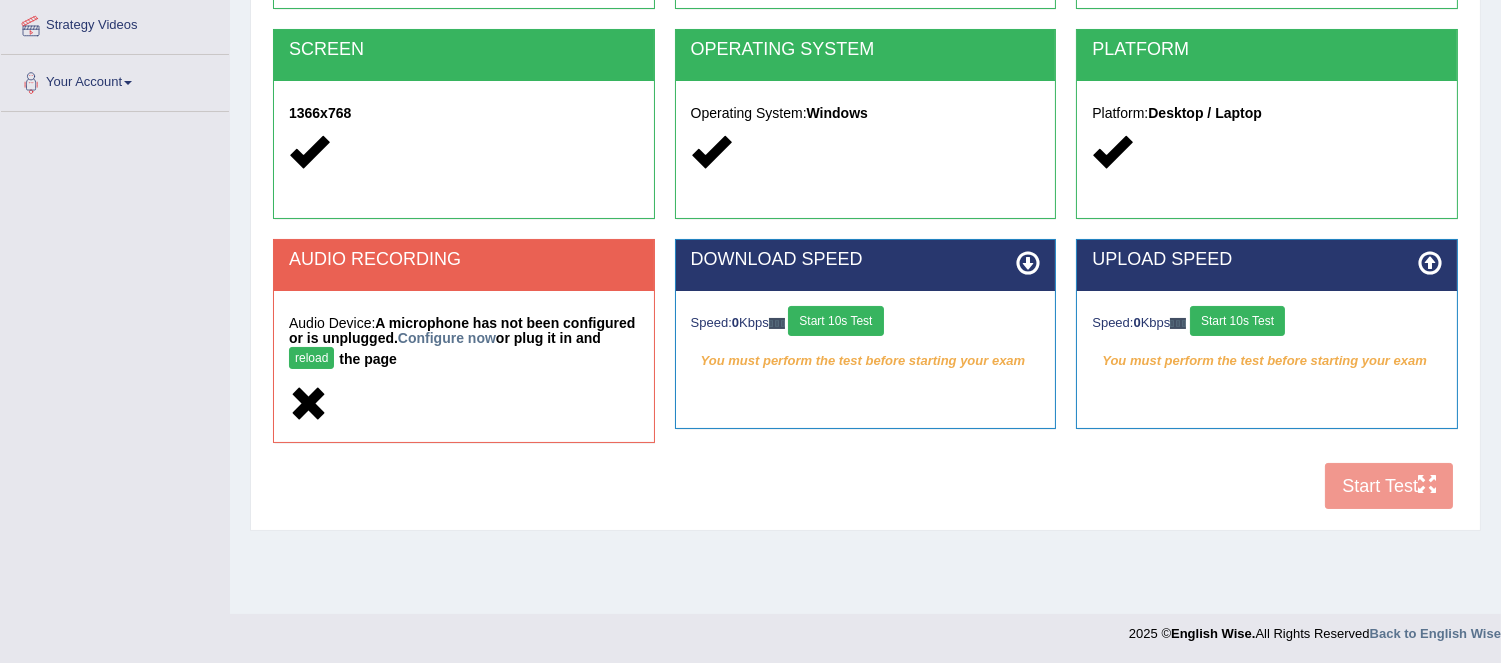 click on "Start 10s Test" at bounding box center [835, 321] 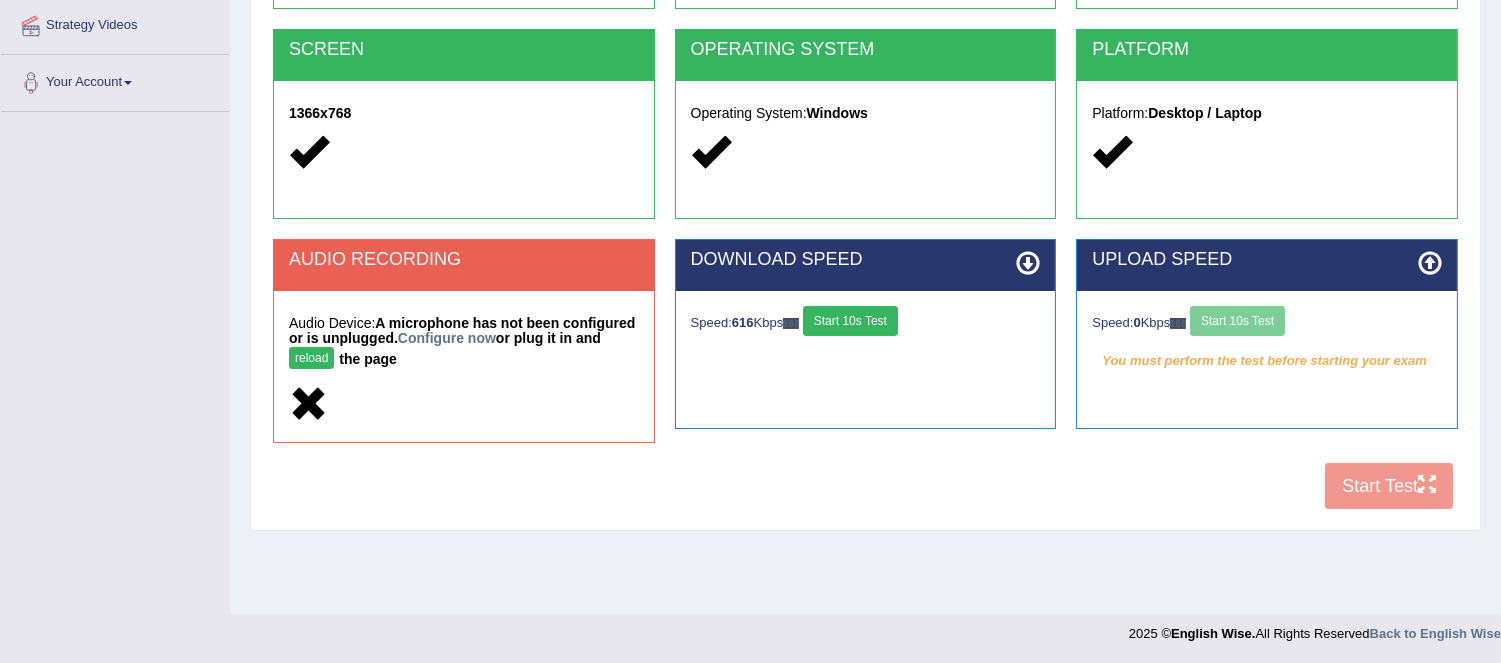 click on "Start 10s Test" at bounding box center (850, 321) 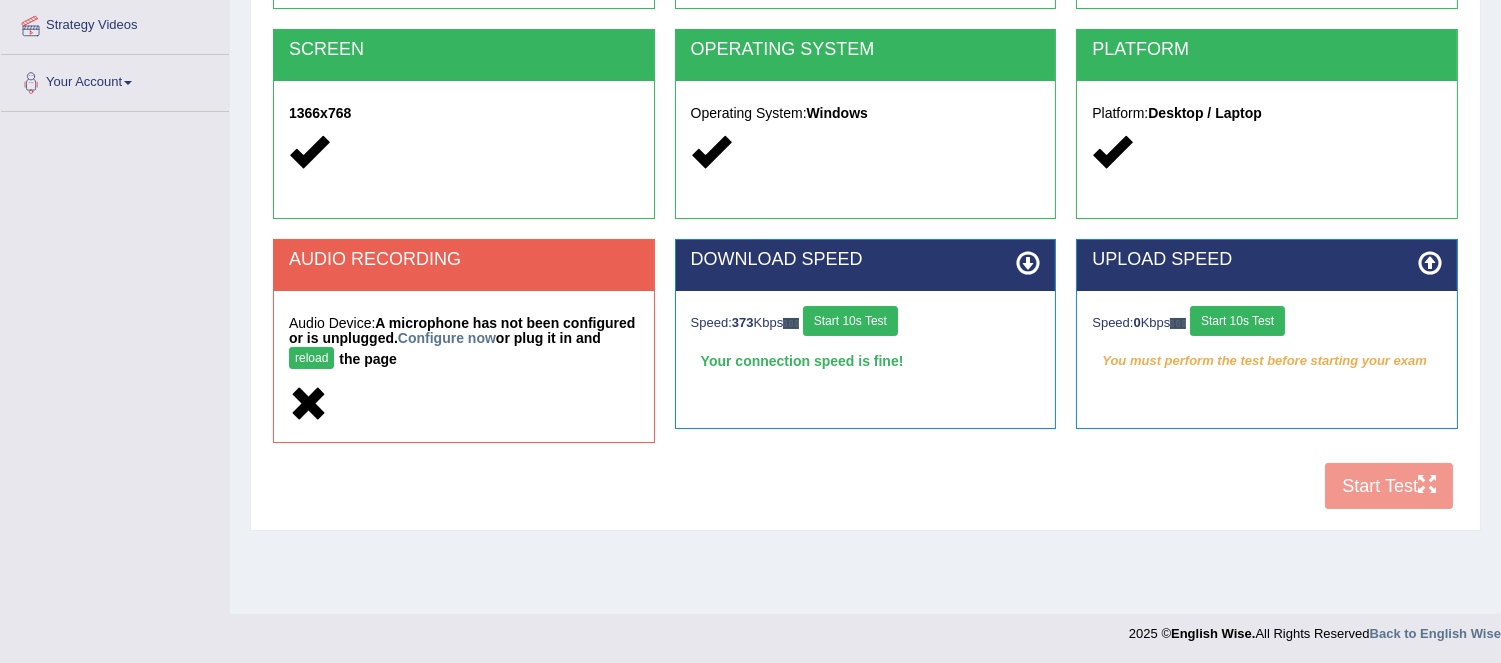 click on "Start 10s Test" at bounding box center [1237, 321] 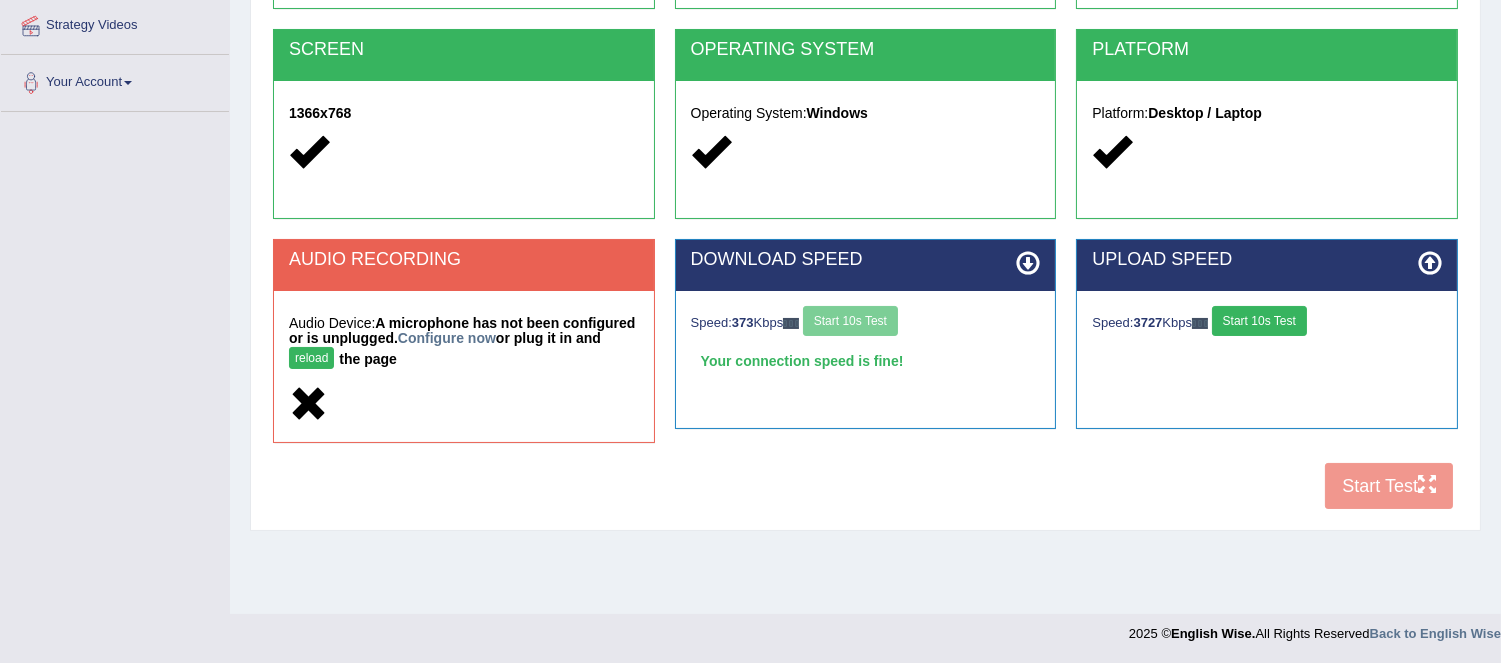 click on "Start 10s Test" at bounding box center (1259, 321) 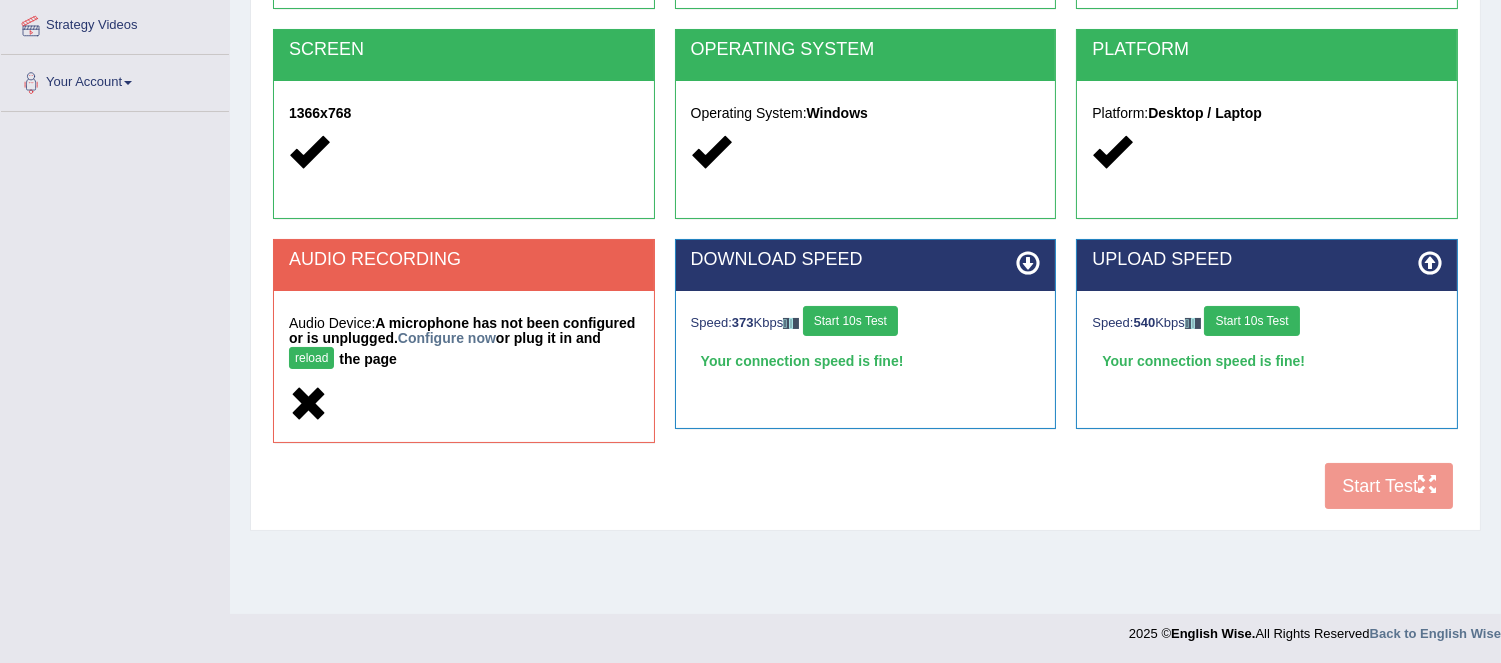 click on "COOKIES
Cookies  Enabled
JAVASCRIPT
Javascript  Enabled
BROWSER
Browser:  Chrome
SCREEN
1366x768
OPERATING SYSTEM
Operating System:  Windows
PLATFORM
Platform:  Desktop / Laptop
AUDIO RECORDING
Audio Device:  A microphone has not been configured or is unplugged.  Configure now  or plug it in and  reload  the page
DOWNLOAD SPEED
Speed:  373  Kbps    Start 10s Test
Your connection speed is fine!
Select Audio Quality
UPLOAD SPEED
Speed:  540  Kbps    Start 10s Test
Your connection speed is fine!" at bounding box center [865, 169] 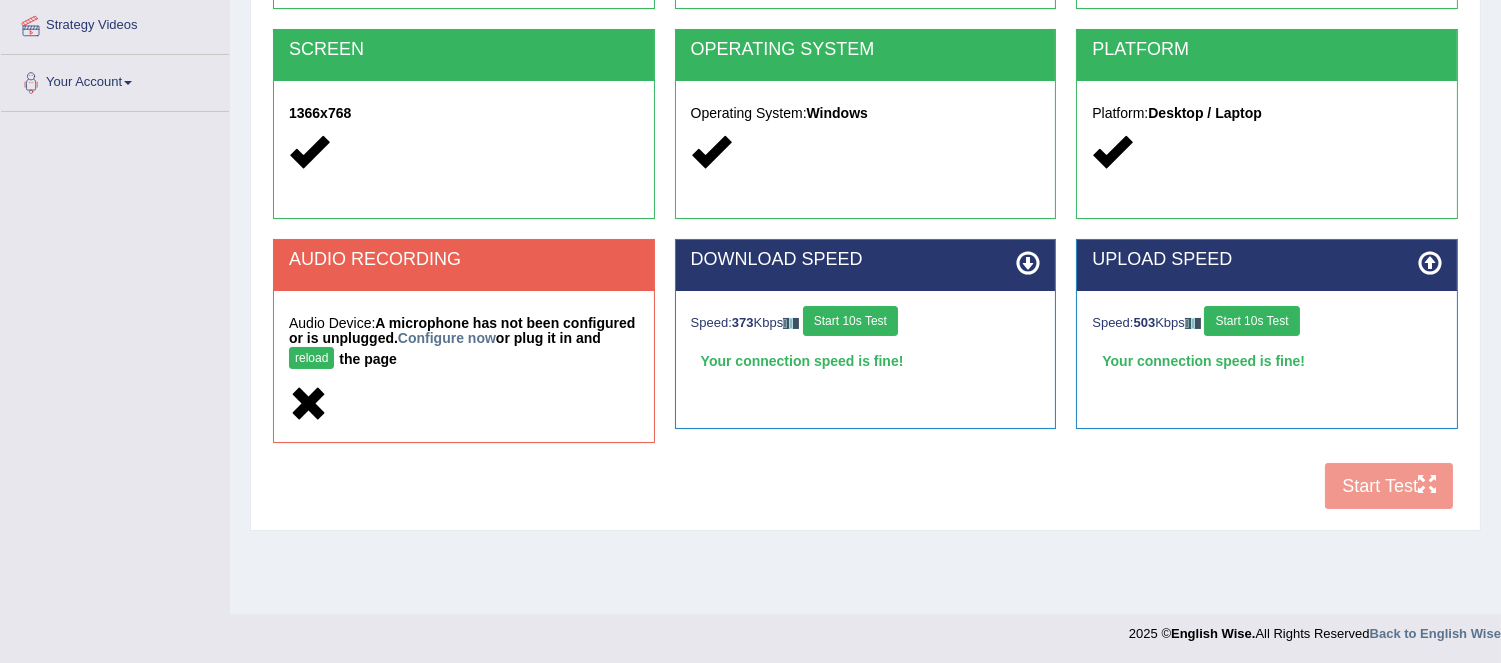 click on "COOKIES
Cookies  Enabled
JAVASCRIPT
Javascript  Enabled
BROWSER
Browser:  Chrome
SCREEN
1366x768
OPERATING SYSTEM
Operating System:  Windows
PLATFORM
Platform:  Desktop / Laptop
AUDIO RECORDING
Audio Device:  A microphone has not been configured or is unplugged.  Configure now  or plug it in and  reload  the page
DOWNLOAD SPEED
Speed:  373  Kbps    Start 10s Test
Your connection speed is fine!
Select Audio Quality
UPLOAD SPEED
Speed:  503  Kbps    Start 10s Test
Your connection speed is fine!" at bounding box center [865, 169] 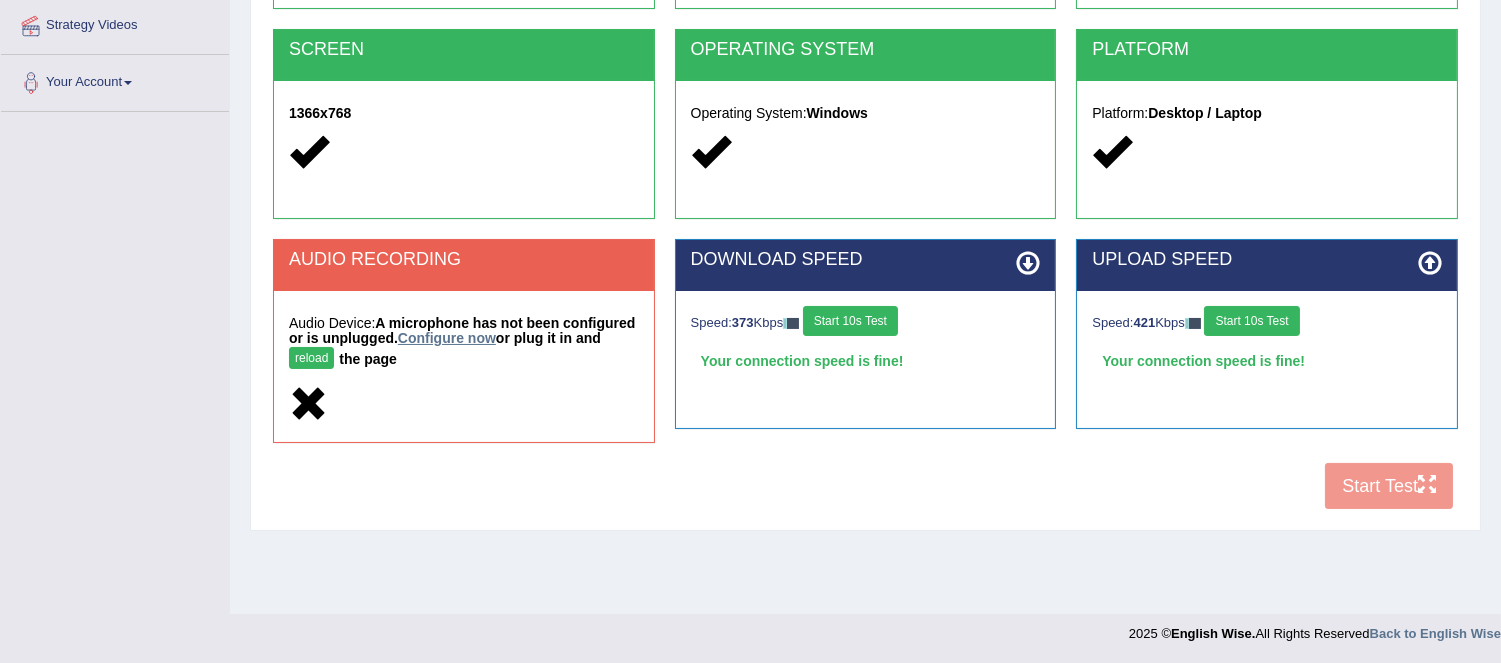 click on "Configure now" at bounding box center [447, 338] 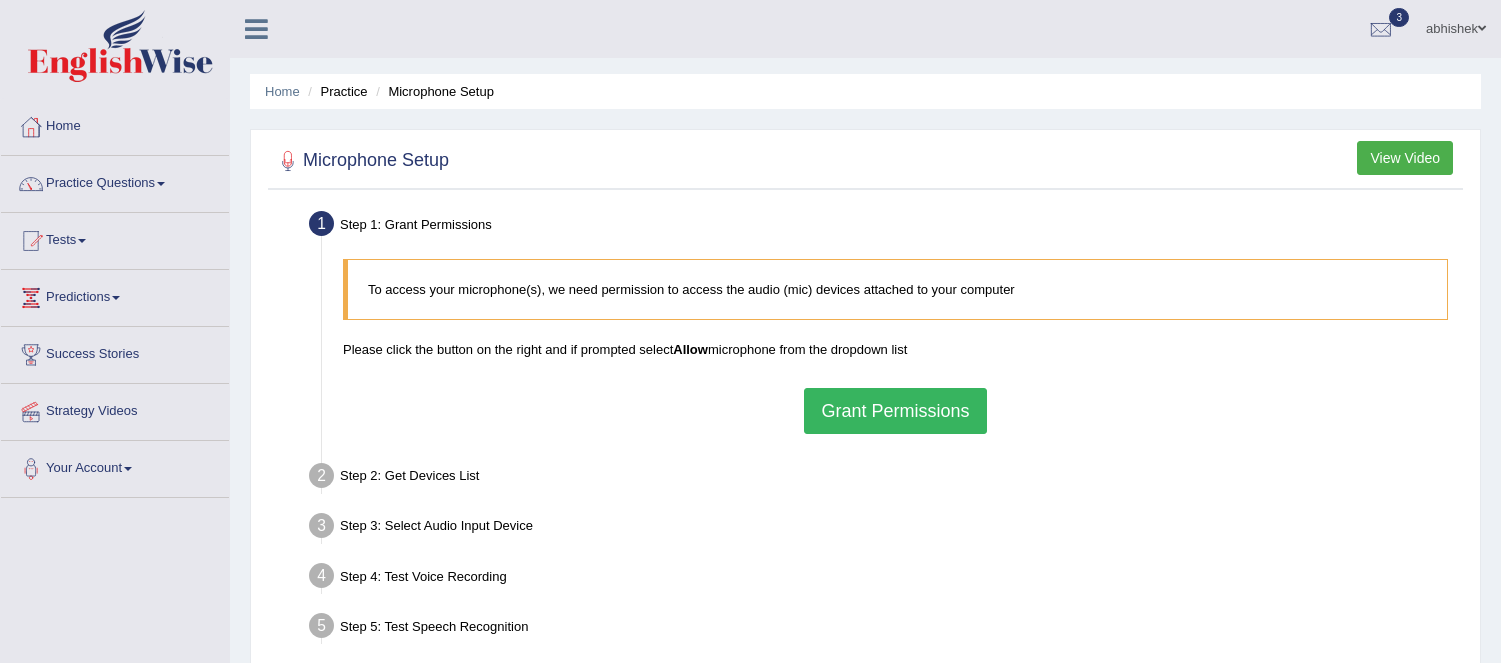 scroll, scrollTop: 0, scrollLeft: 0, axis: both 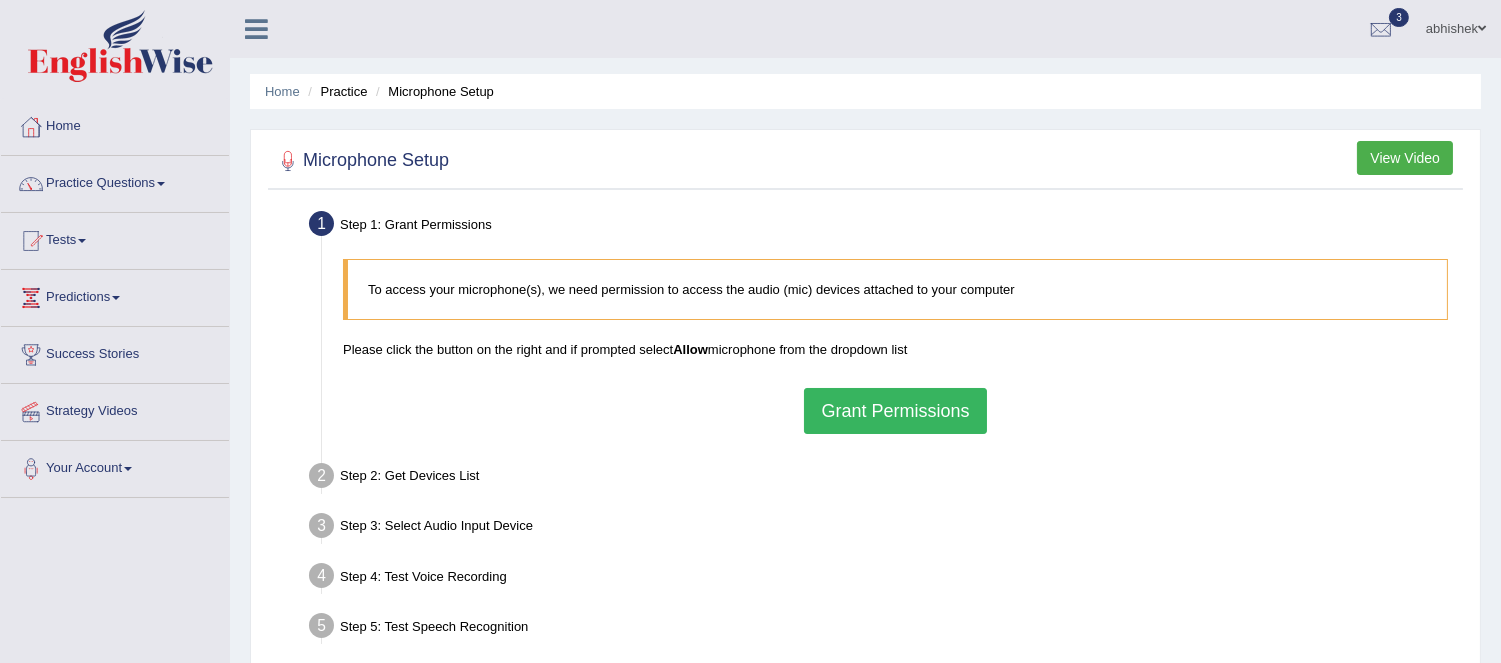 click on "Grant Permissions" at bounding box center [895, 411] 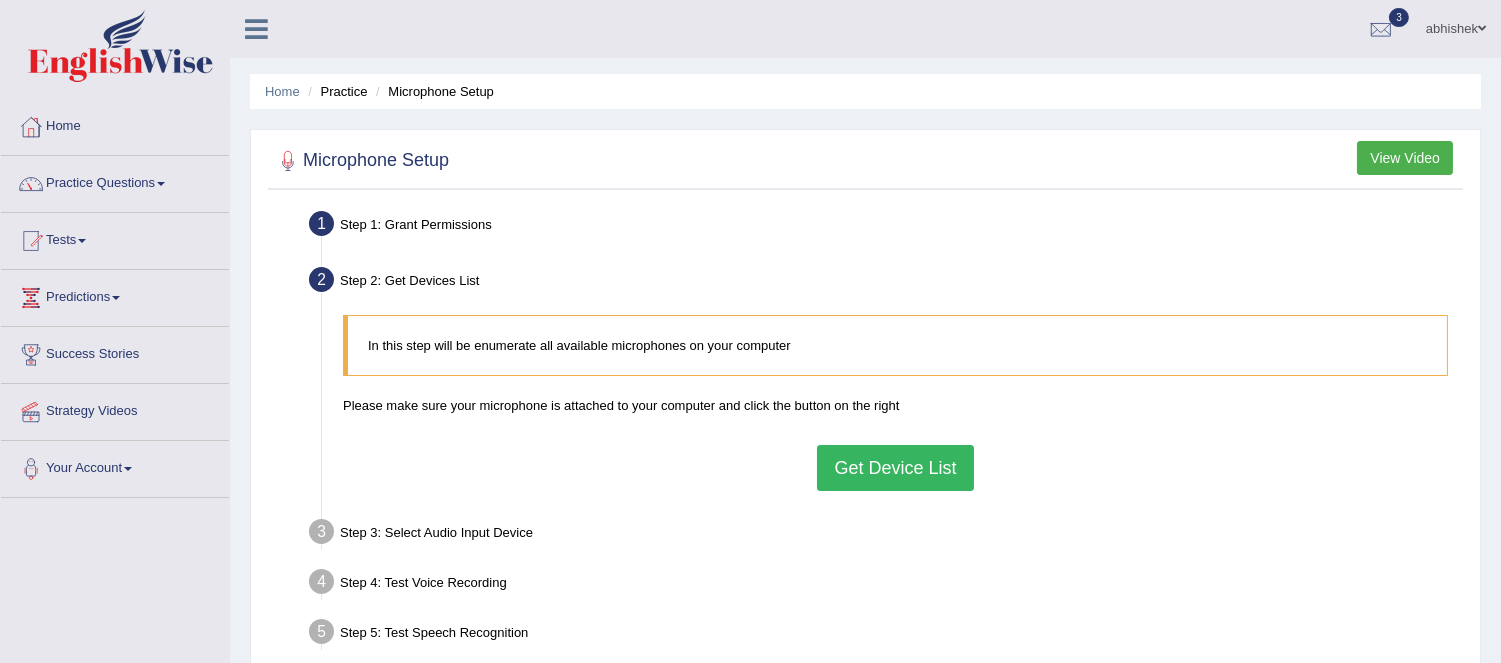 click on "Get Device List" at bounding box center (895, 468) 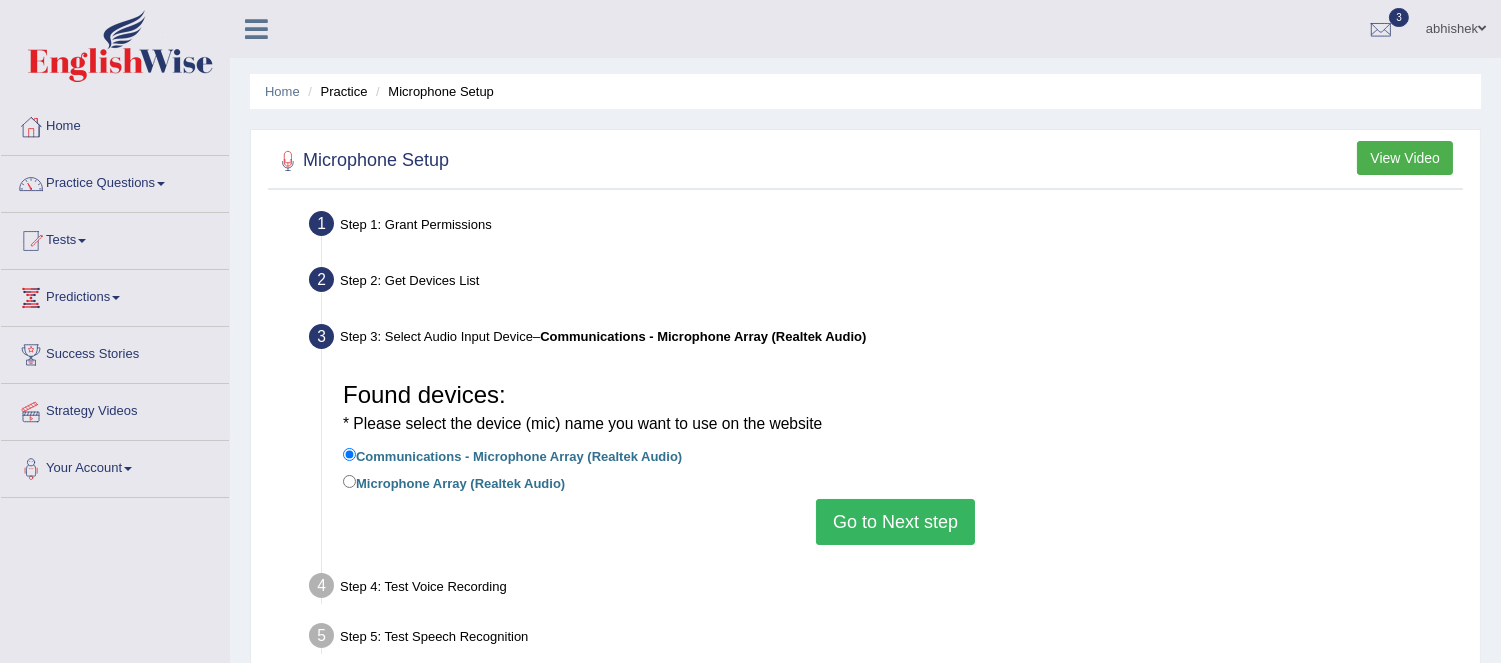 click on "Go to Next step" at bounding box center [895, 522] 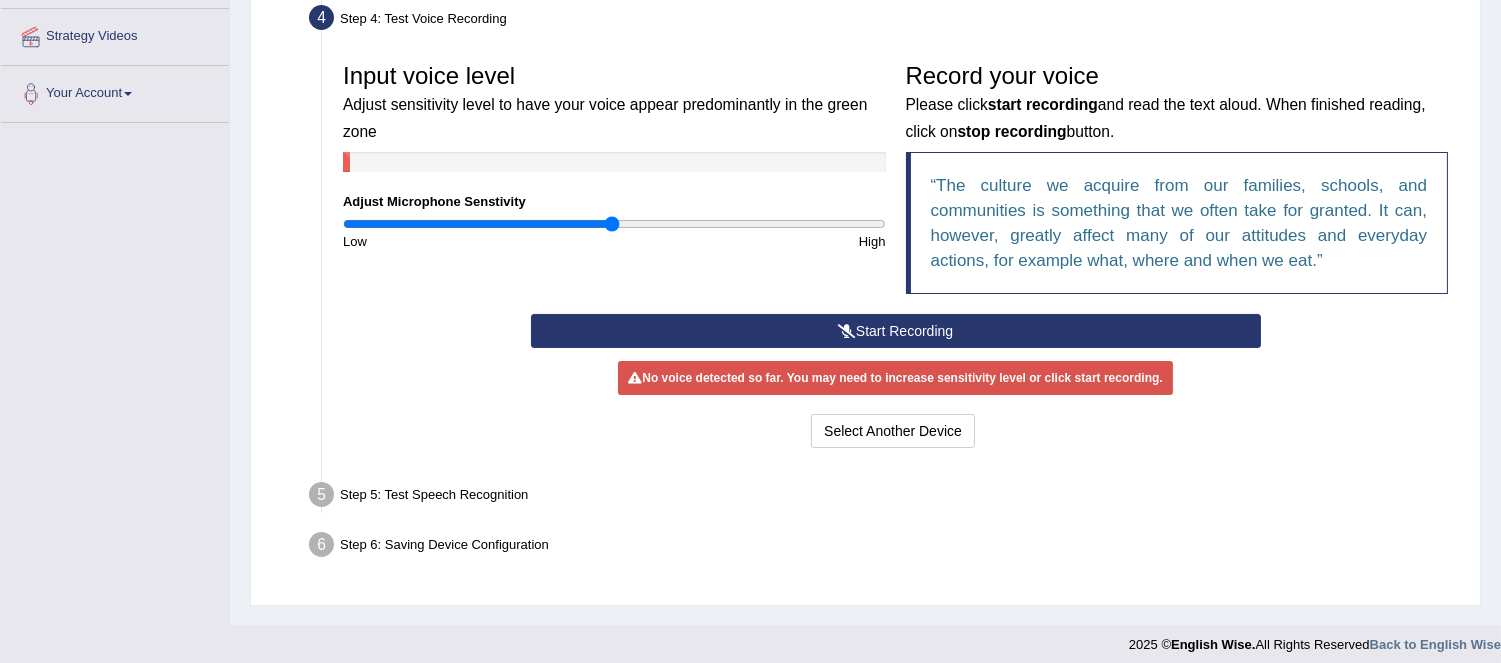 scroll, scrollTop: 386, scrollLeft: 0, axis: vertical 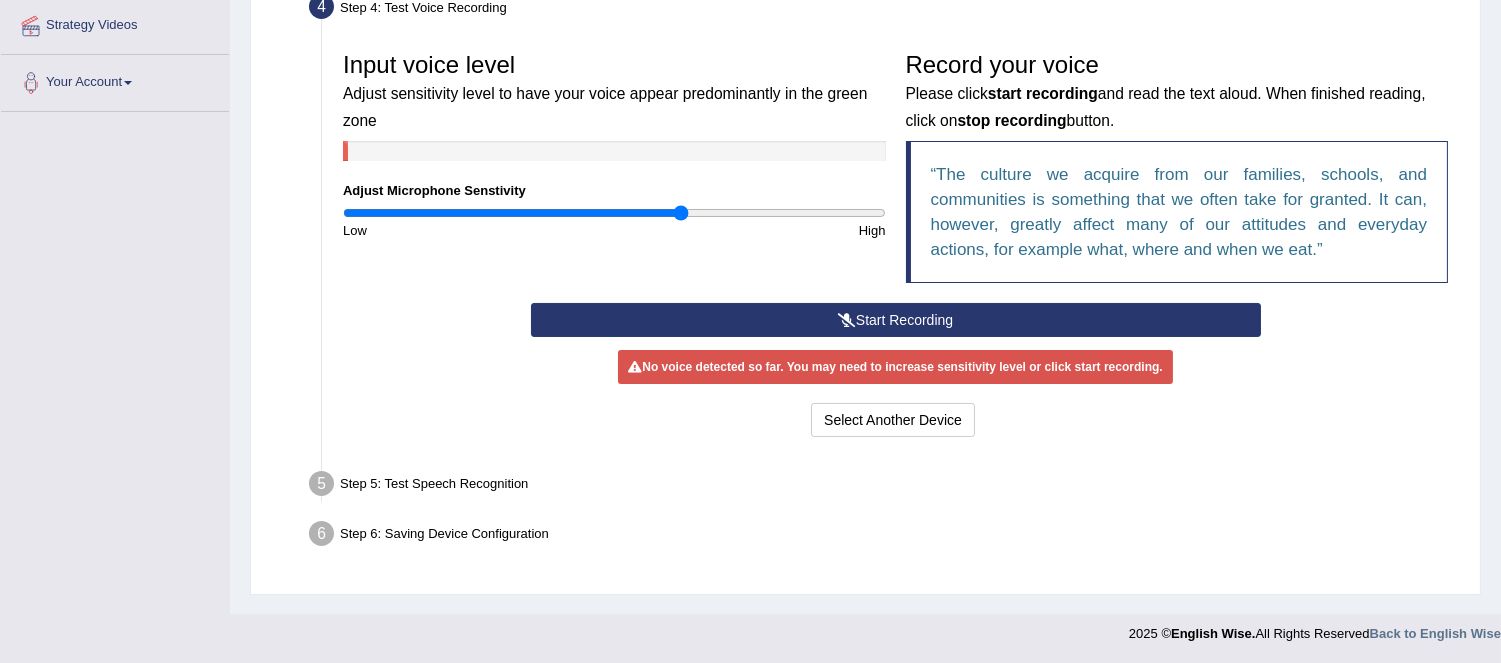 type on "1.26" 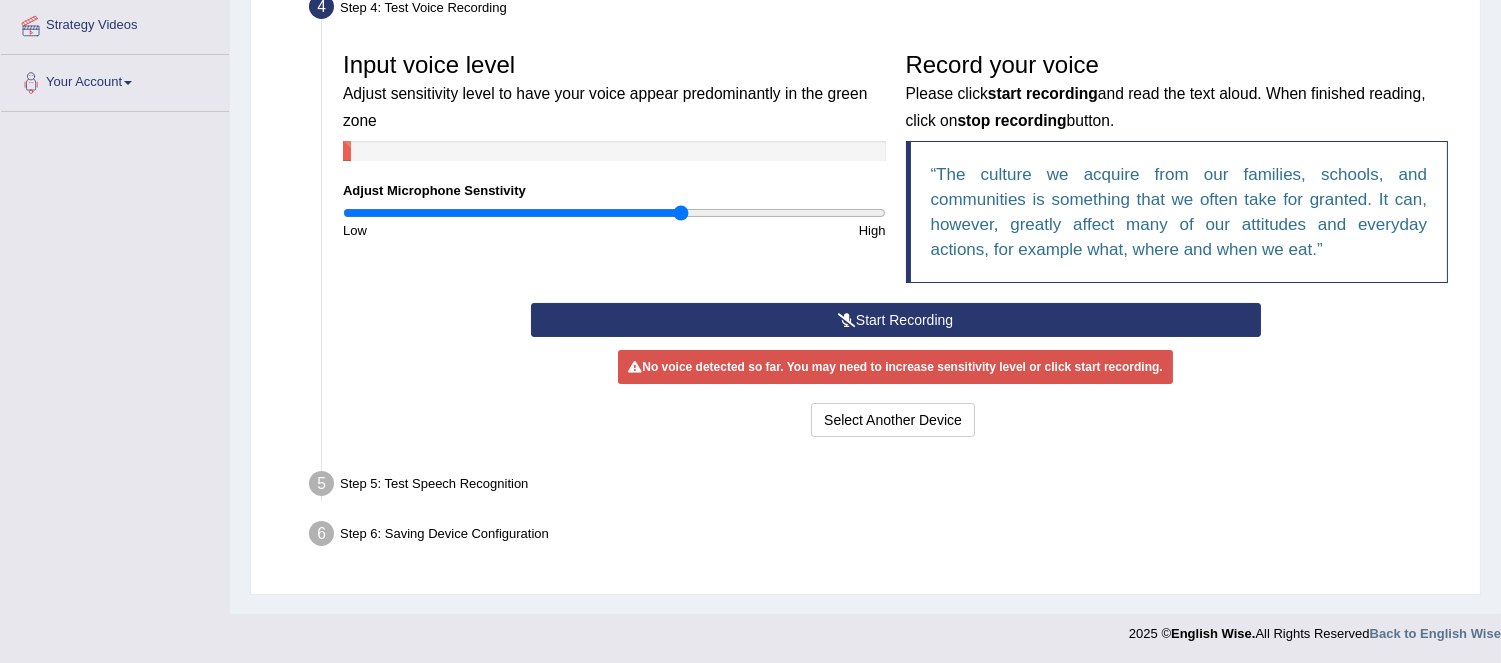 click on "Start Recording" at bounding box center (896, 320) 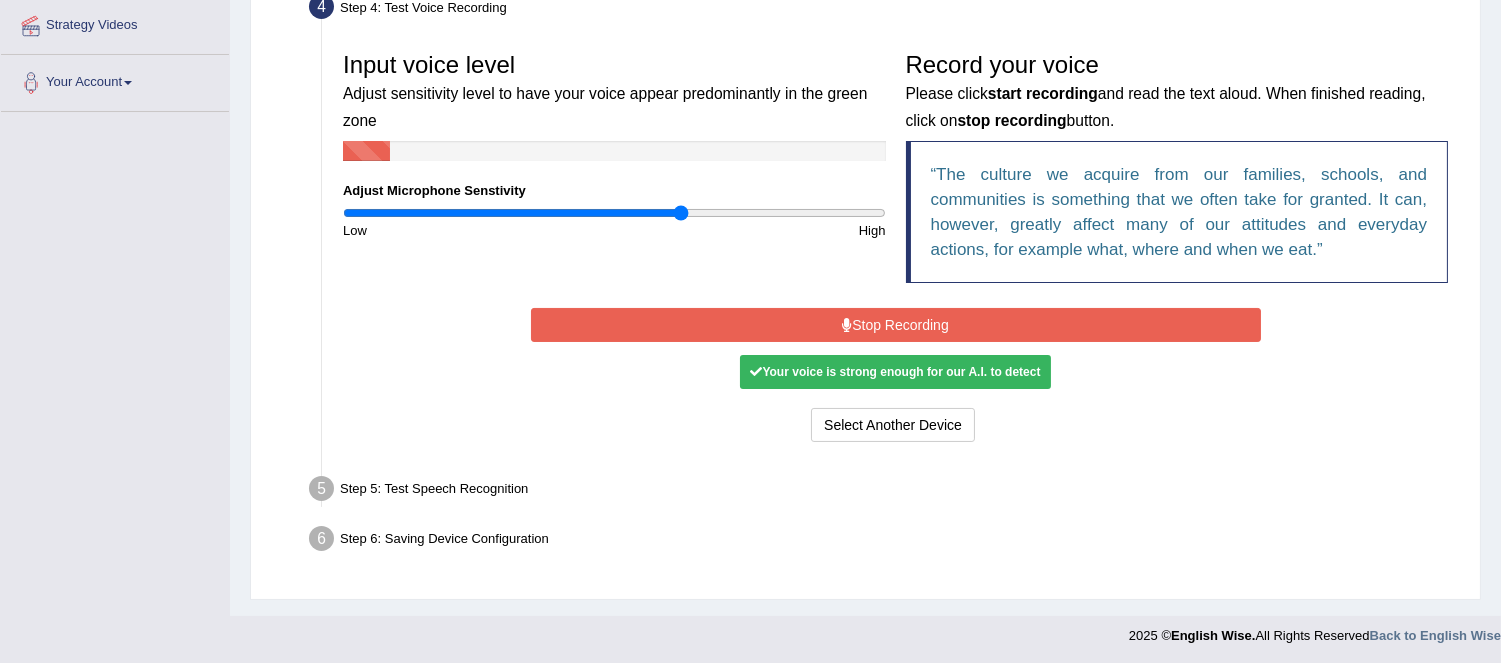 click on "Stop Recording" at bounding box center [896, 325] 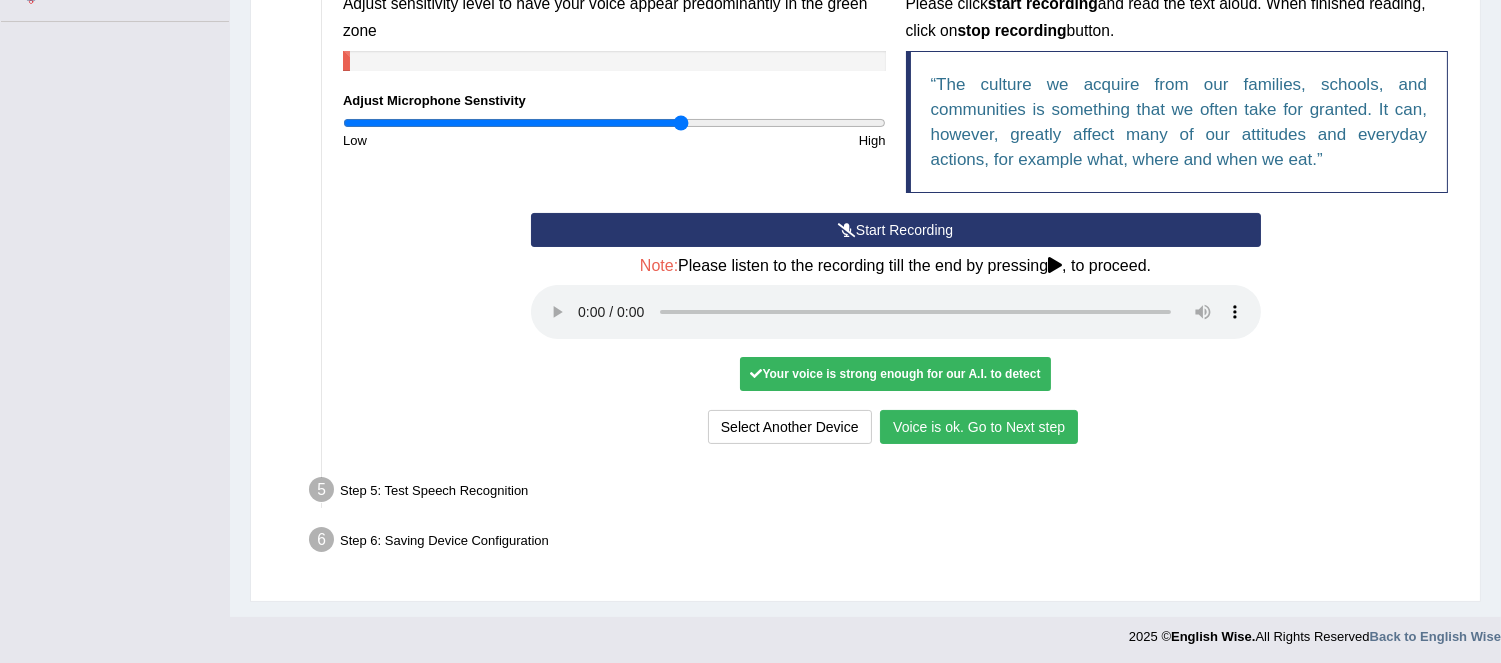 scroll, scrollTop: 478, scrollLeft: 0, axis: vertical 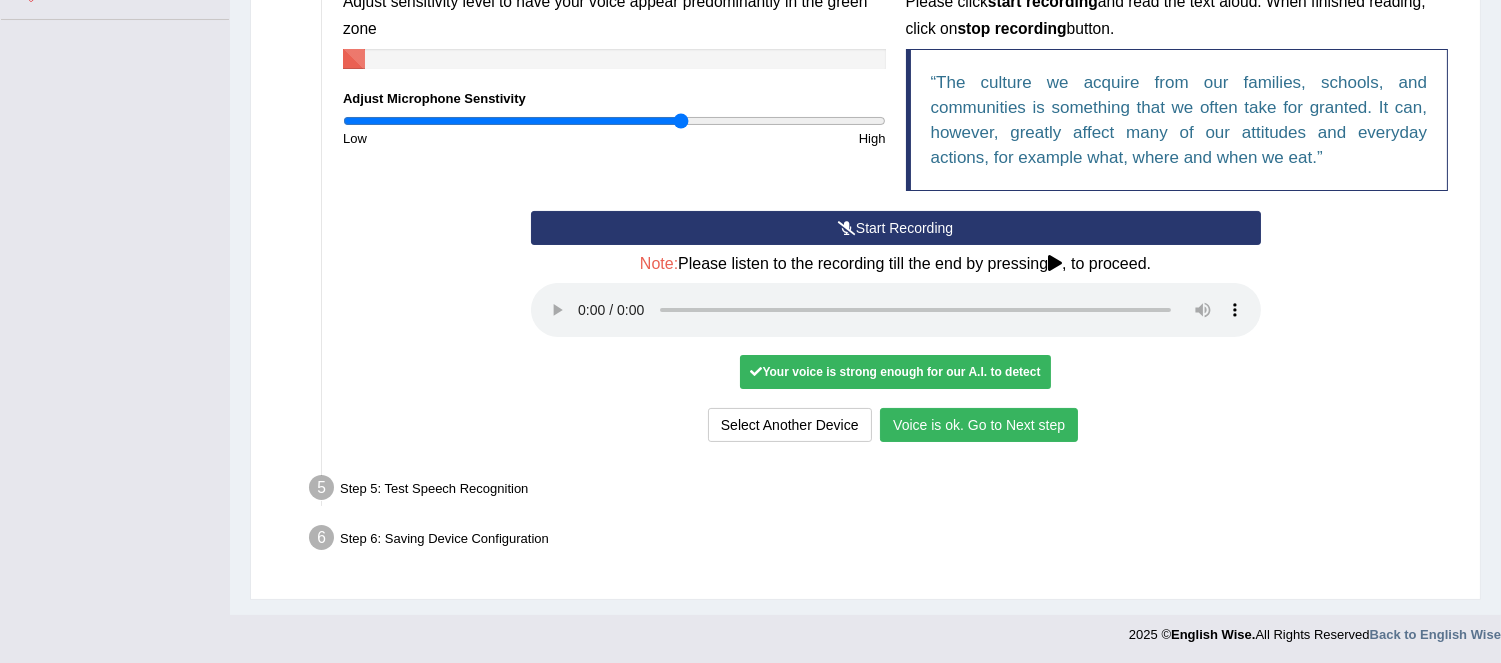 click on "Voice is ok. Go to Next step" at bounding box center (979, 425) 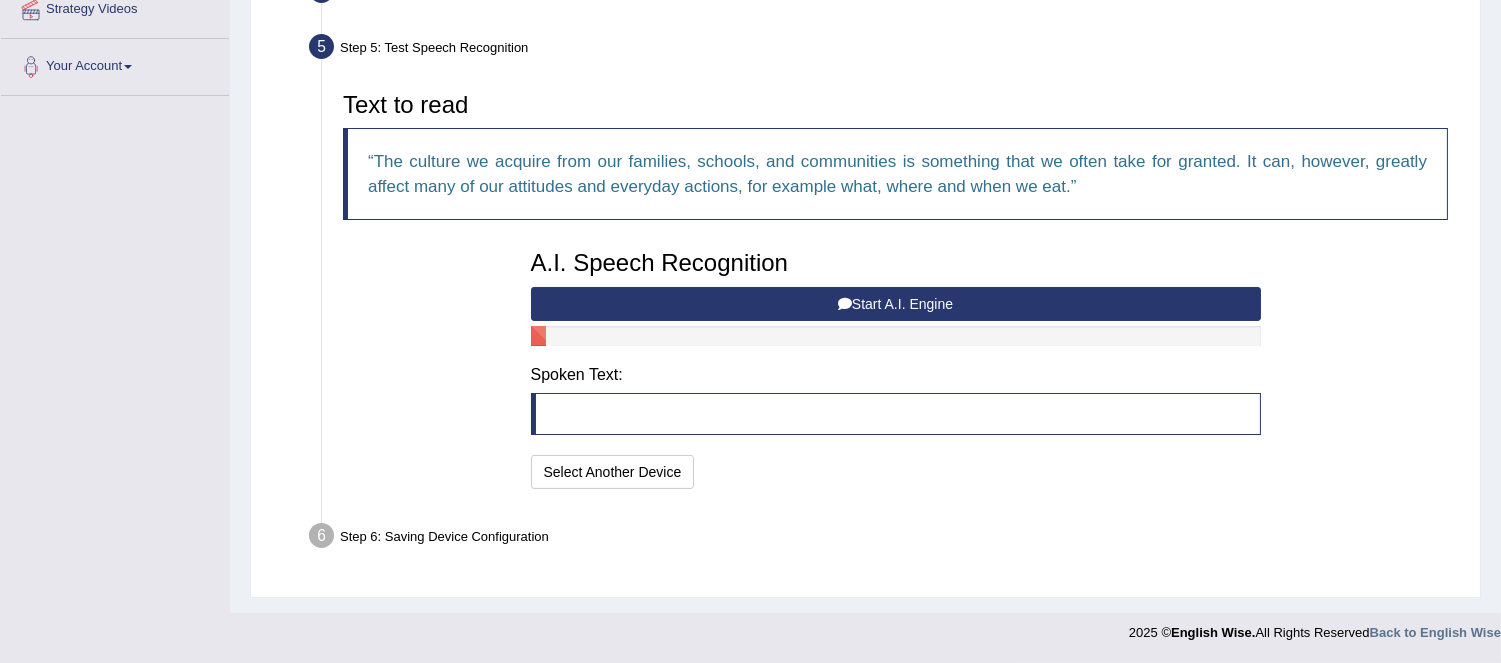 scroll, scrollTop: 401, scrollLeft: 0, axis: vertical 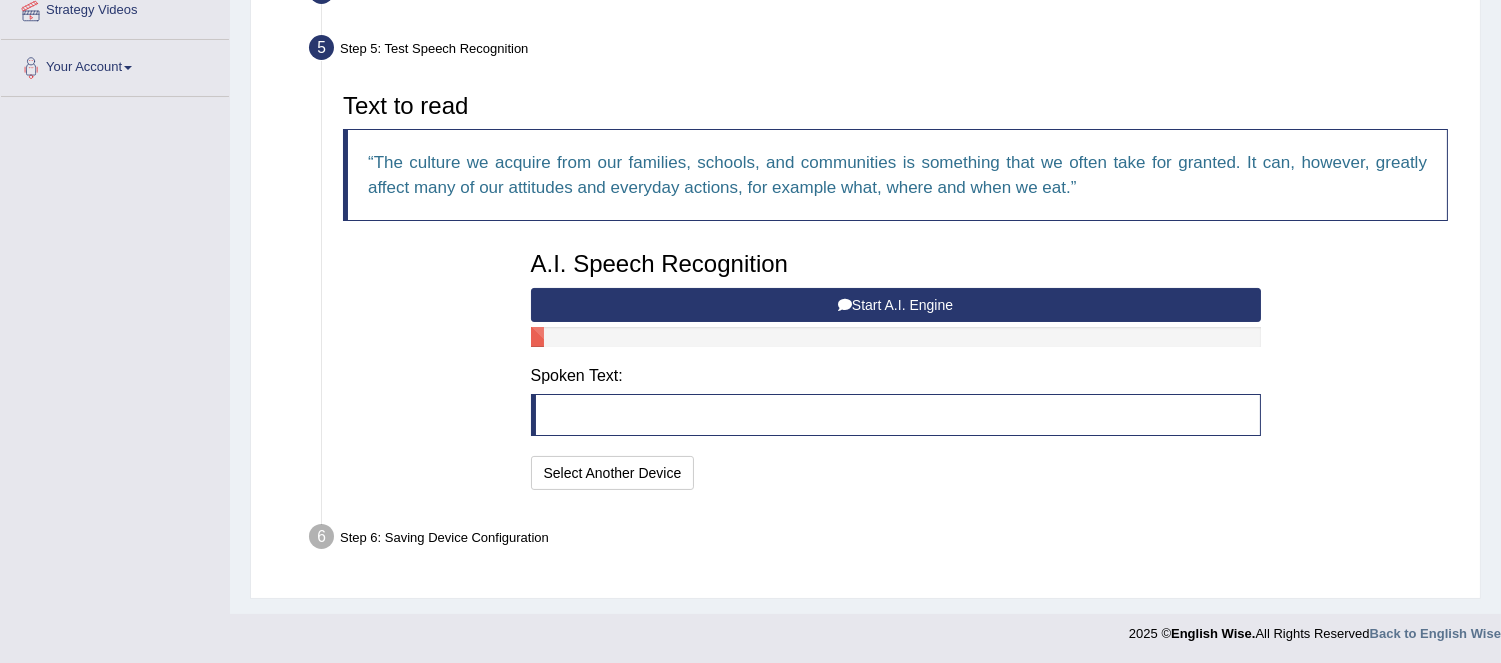 click on "Start A.I. Engine" at bounding box center [896, 305] 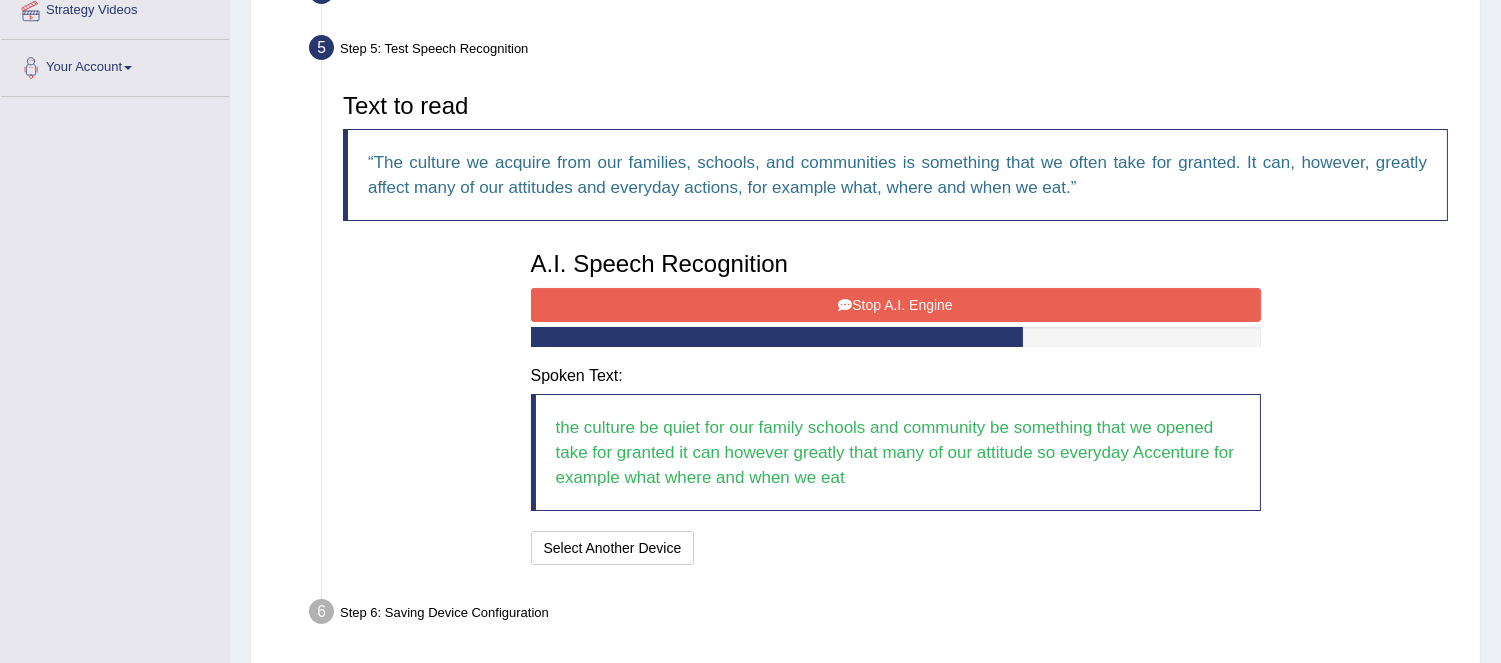 click on "Stop A.I. Engine" at bounding box center (896, 305) 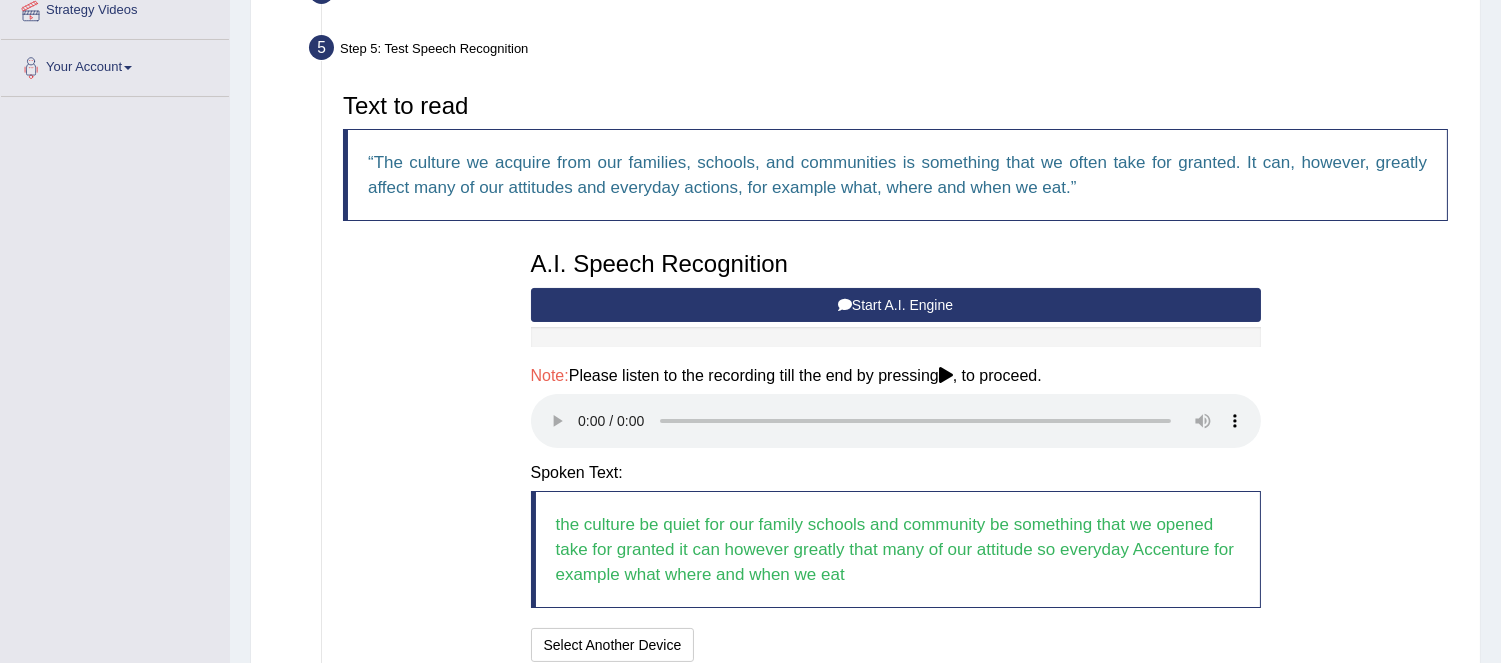 scroll, scrollTop: 572, scrollLeft: 0, axis: vertical 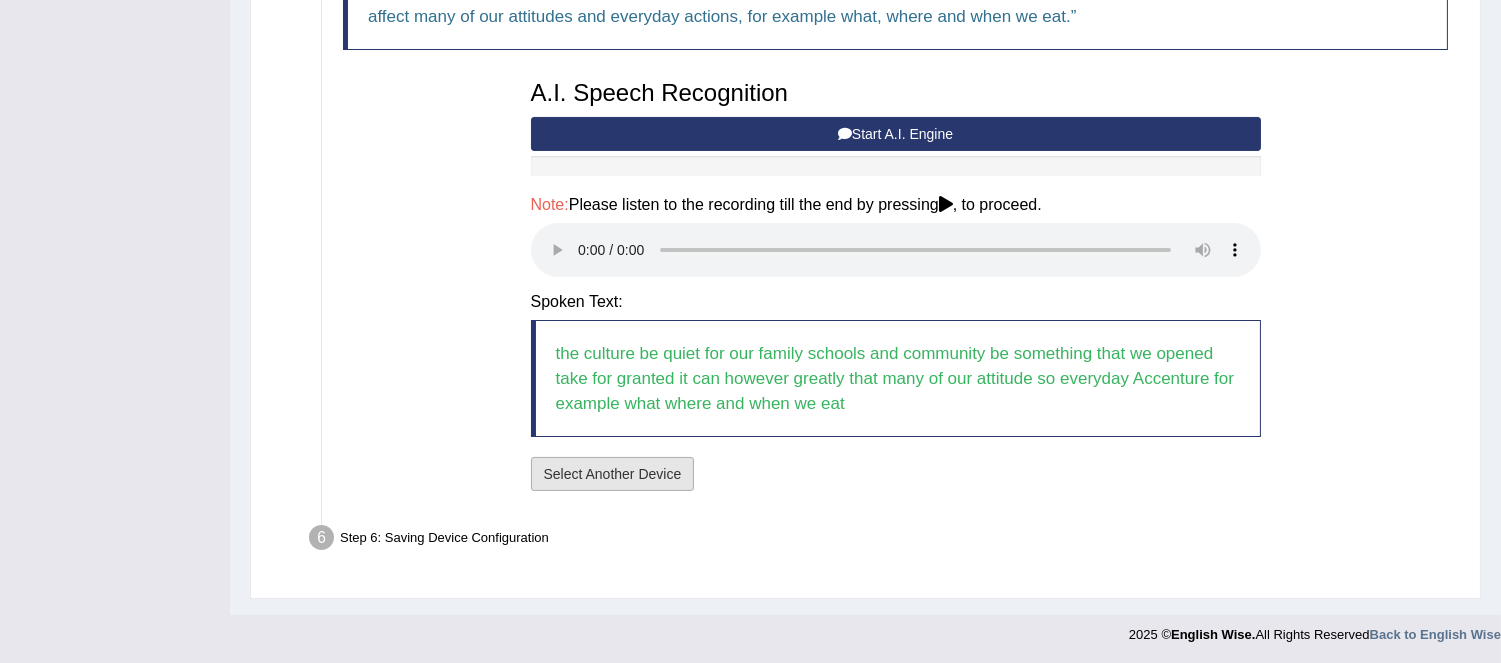 click on "Select Another Device" at bounding box center (613, 474) 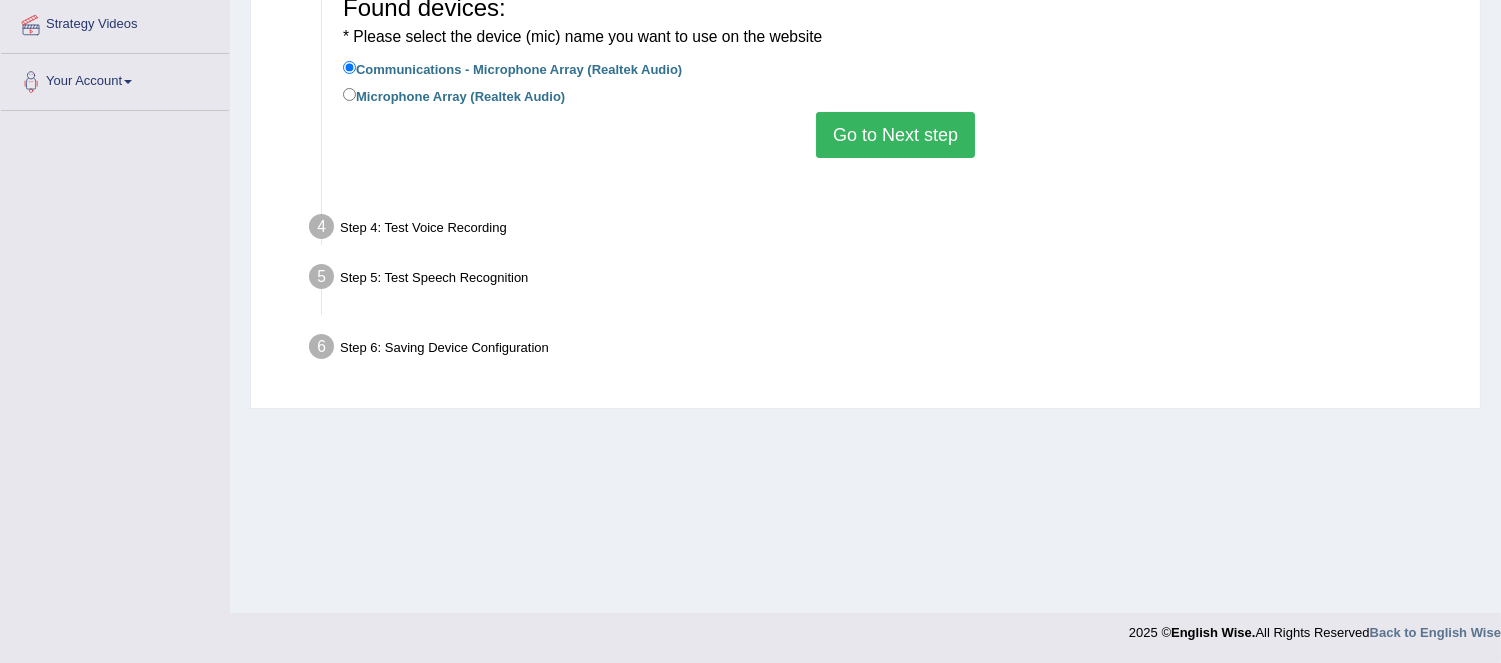 scroll, scrollTop: 386, scrollLeft: 0, axis: vertical 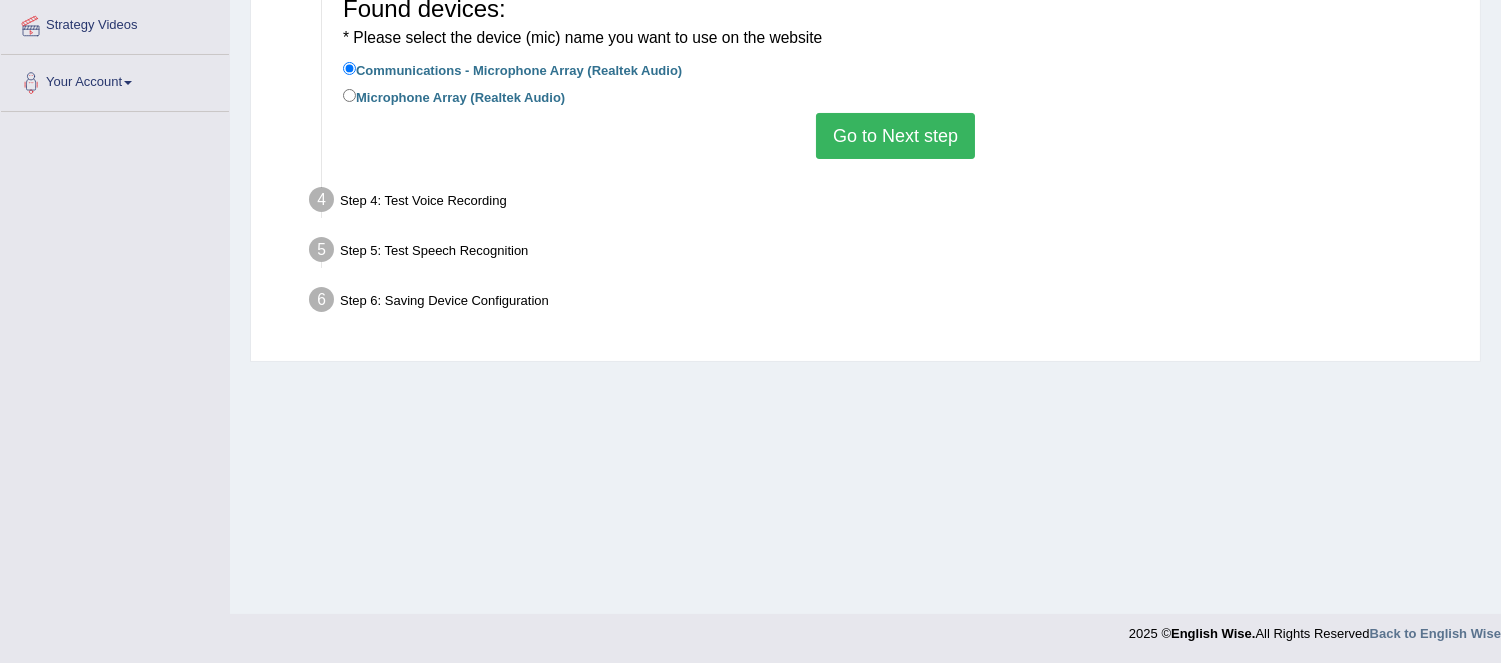 click on "Step 6: Saving Device Configuration" at bounding box center [885, 303] 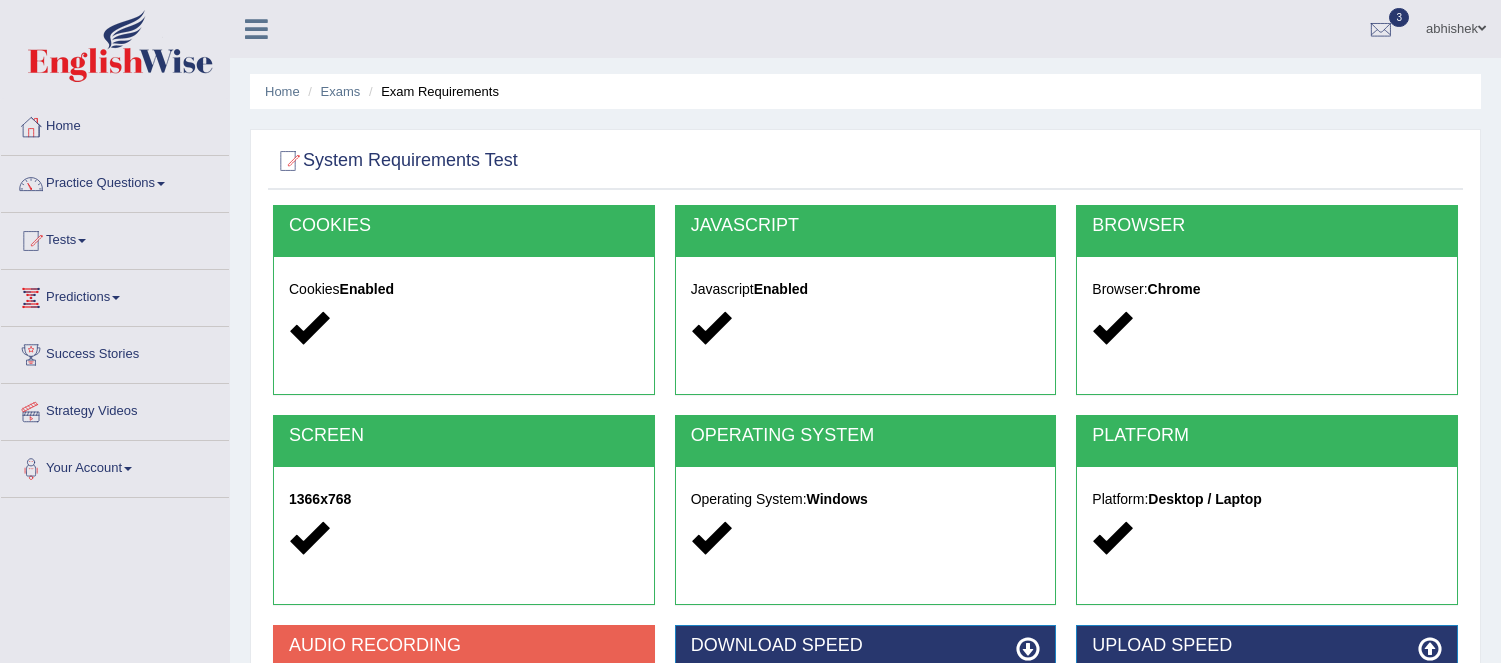 scroll, scrollTop: 386, scrollLeft: 0, axis: vertical 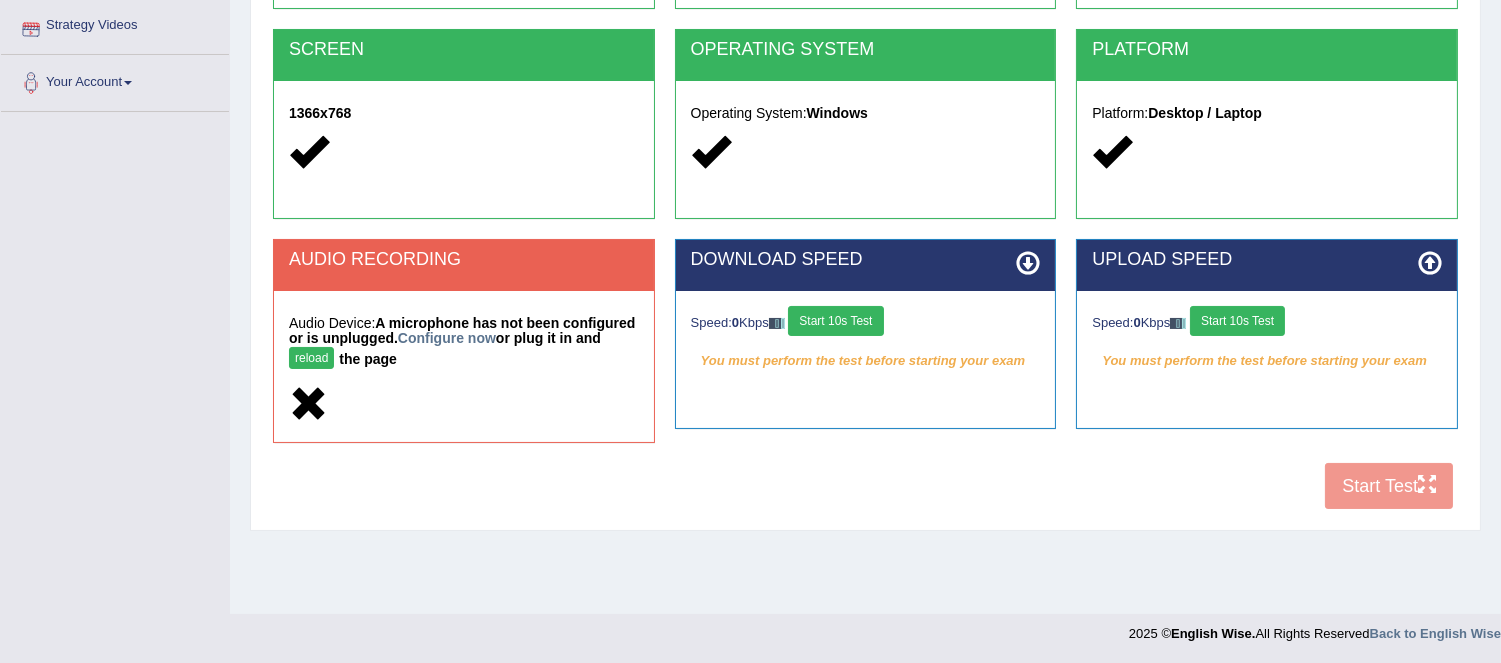 click on "reload" at bounding box center [311, 358] 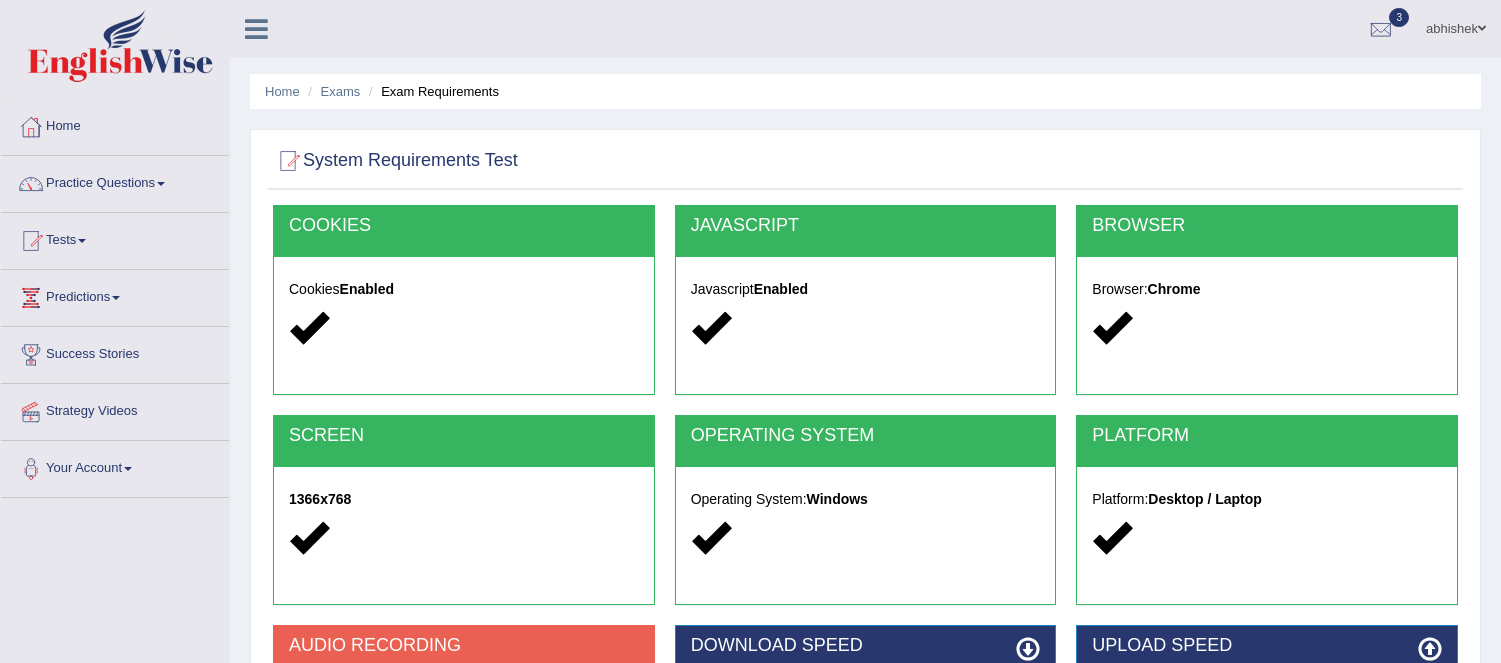 scroll, scrollTop: 386, scrollLeft: 0, axis: vertical 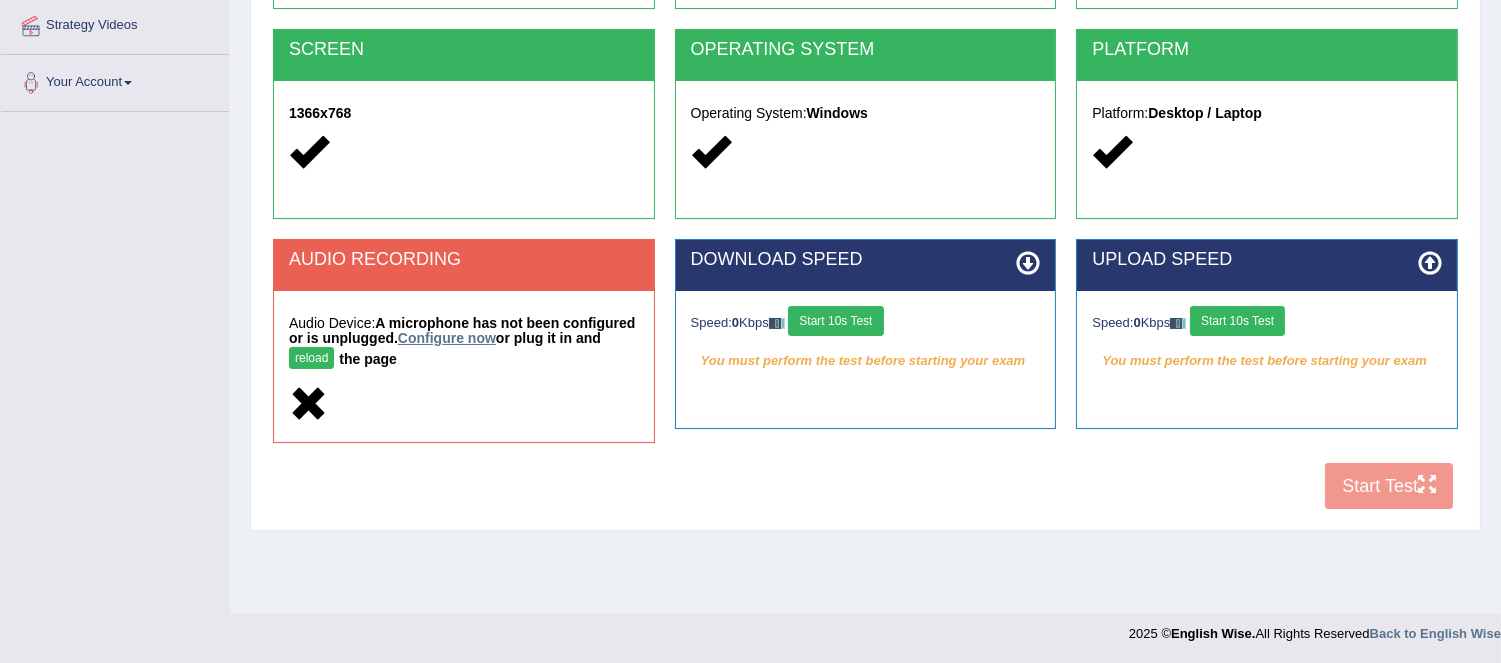 click on "Configure now" at bounding box center (447, 338) 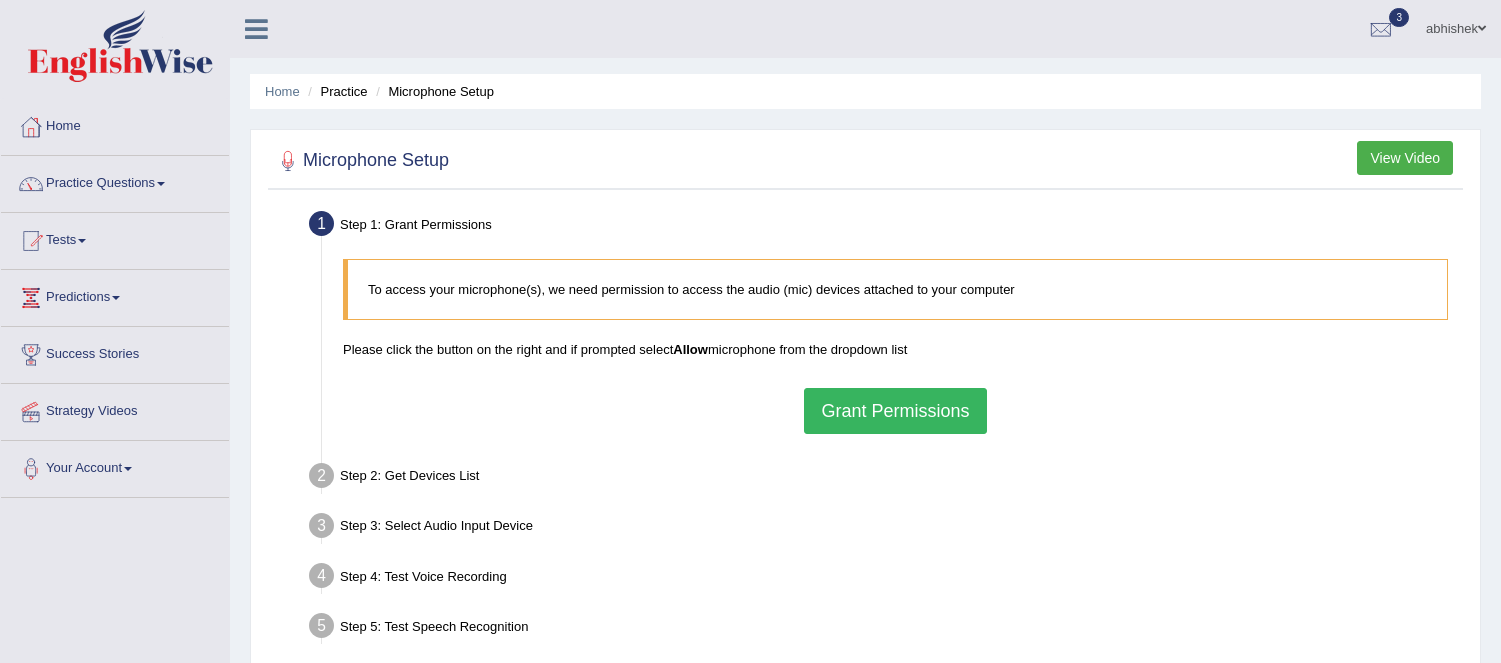 scroll, scrollTop: 0, scrollLeft: 0, axis: both 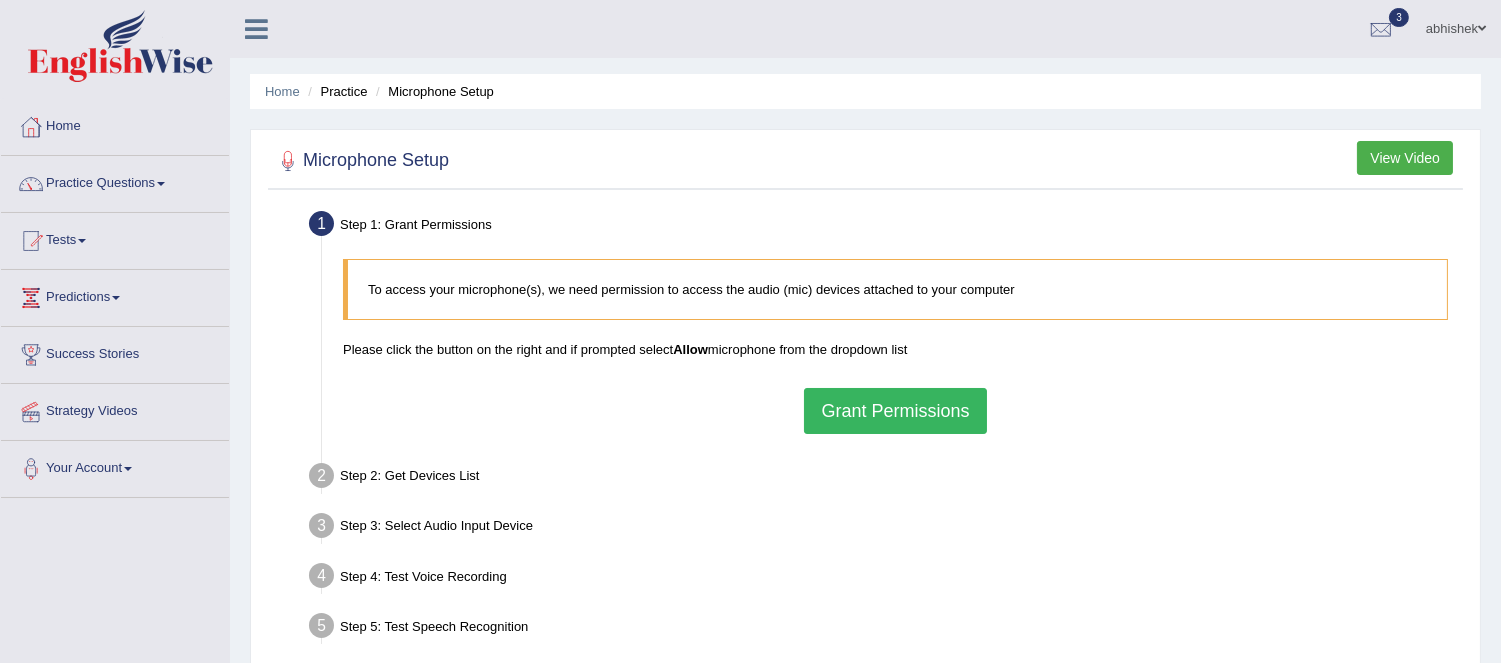 click on "Grant Permissions" at bounding box center [895, 411] 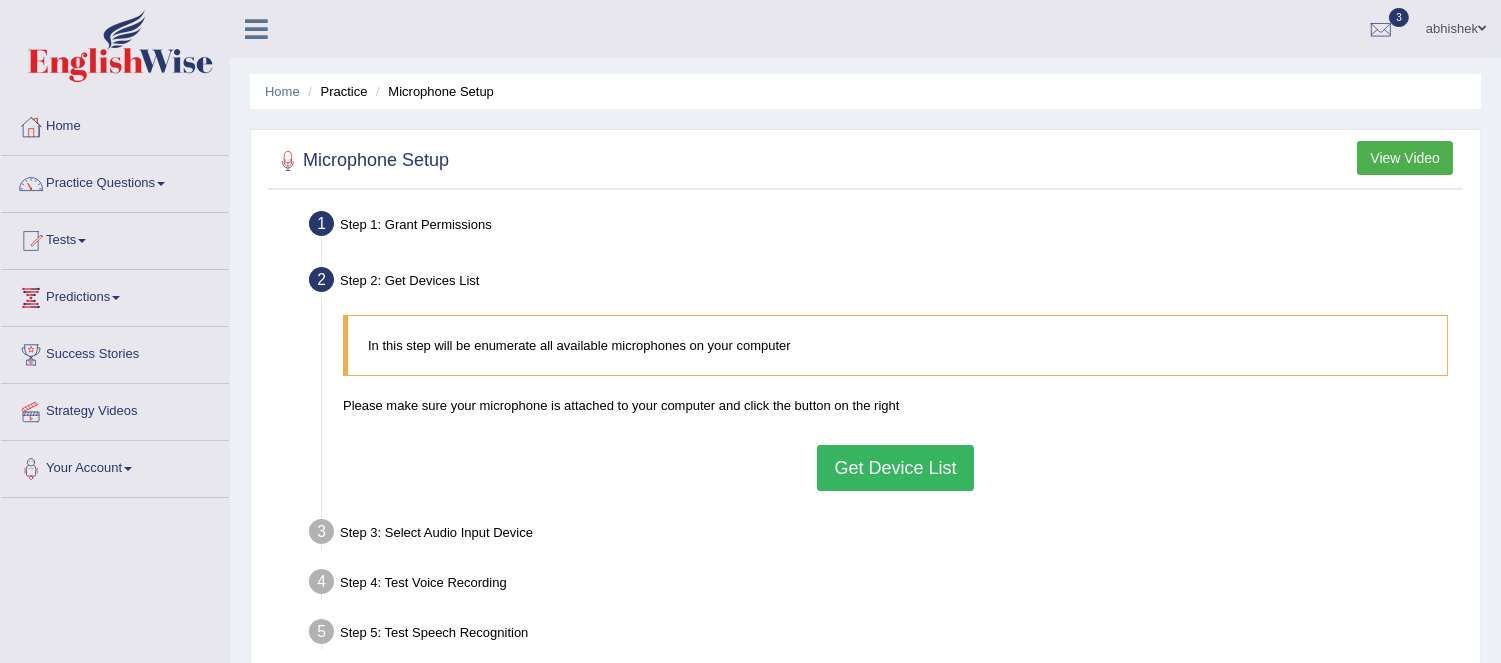 click on "Get Device List" at bounding box center [895, 468] 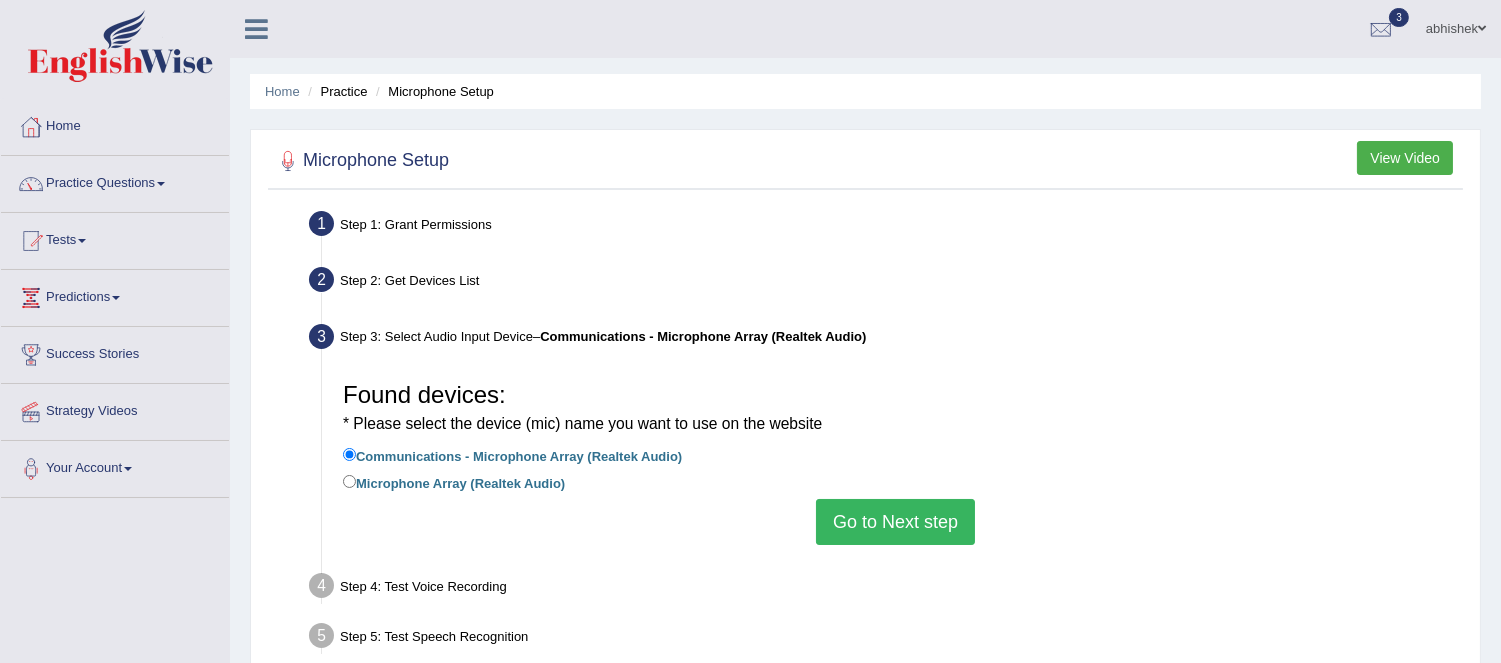 click on "Microphone Array (Realtek Audio)" at bounding box center (454, 482) 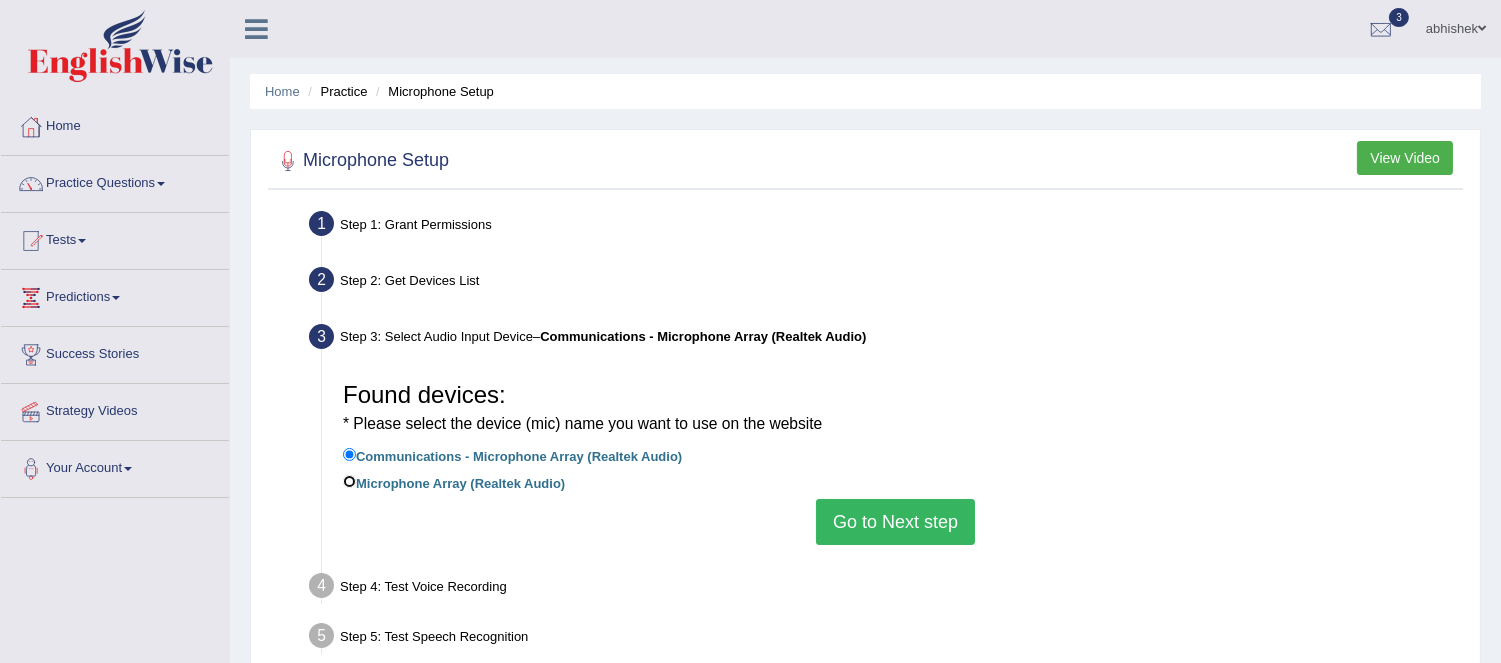 radio on "true" 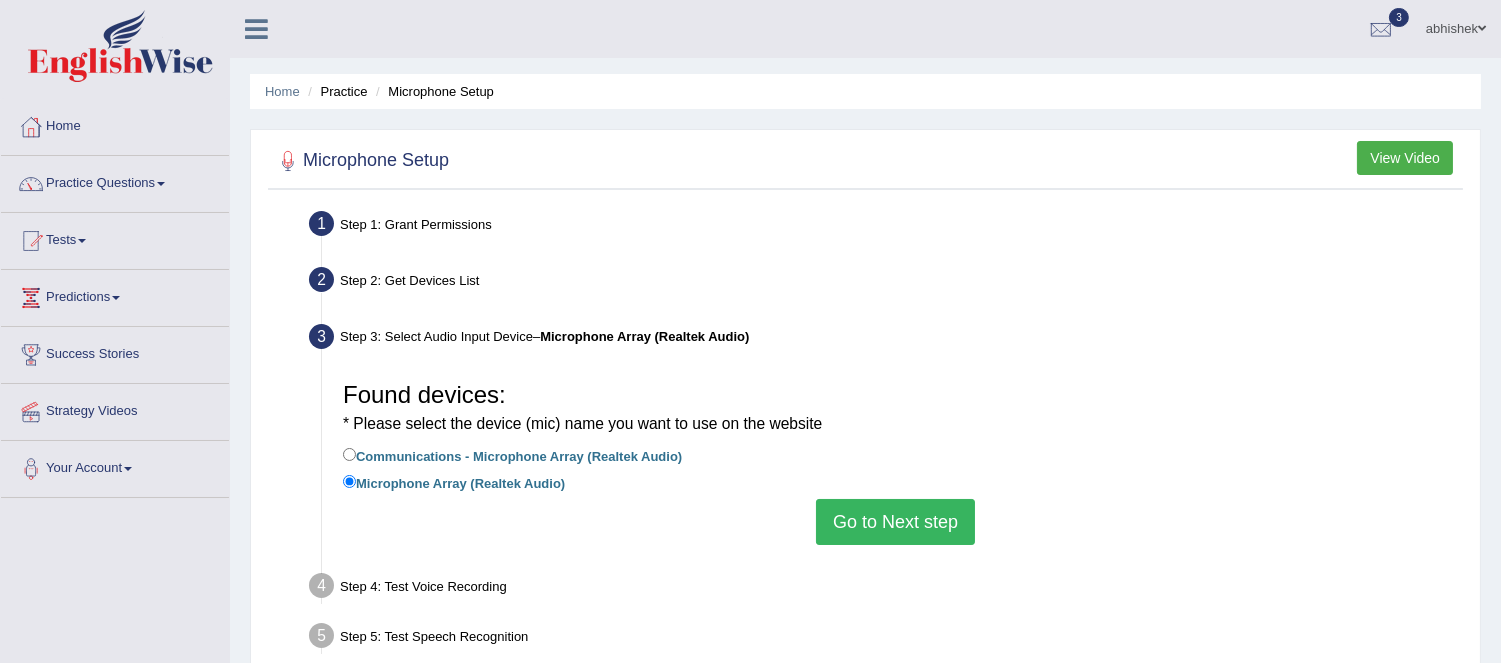 click on "Go to Next step" at bounding box center [895, 522] 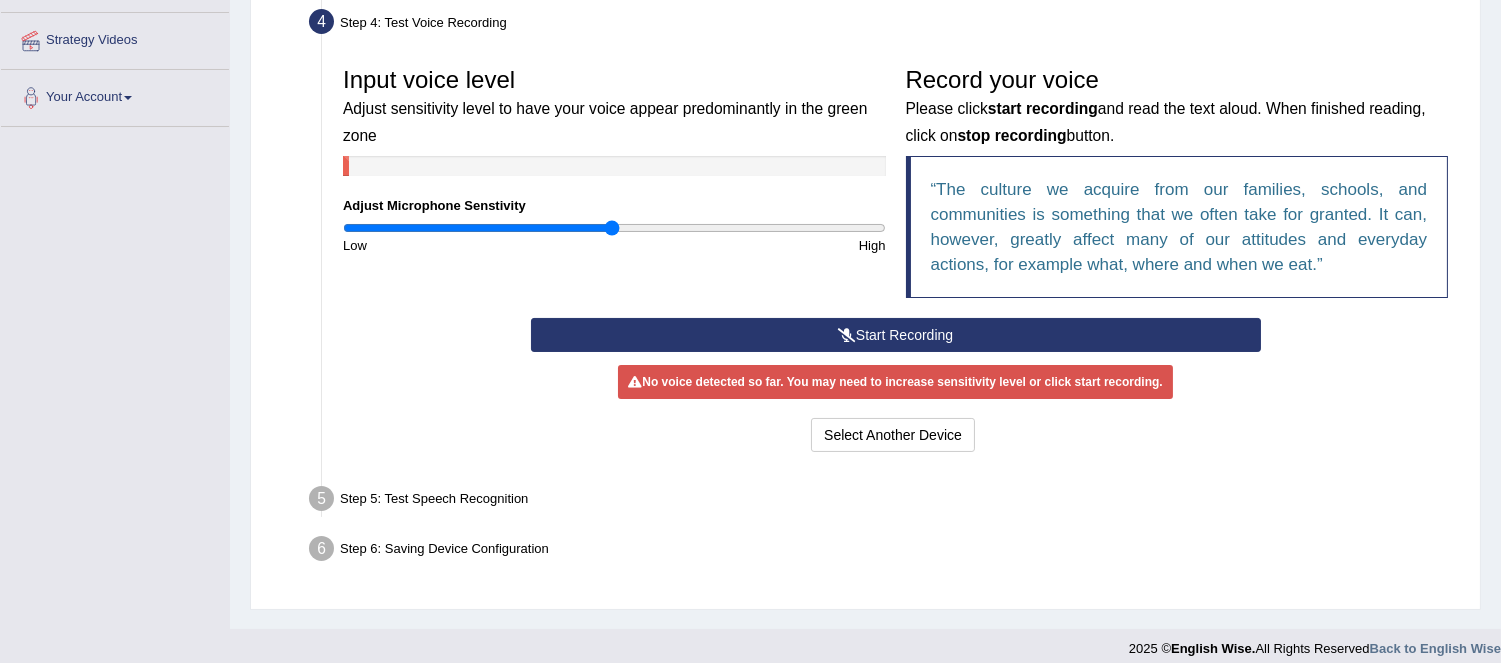 scroll, scrollTop: 386, scrollLeft: 0, axis: vertical 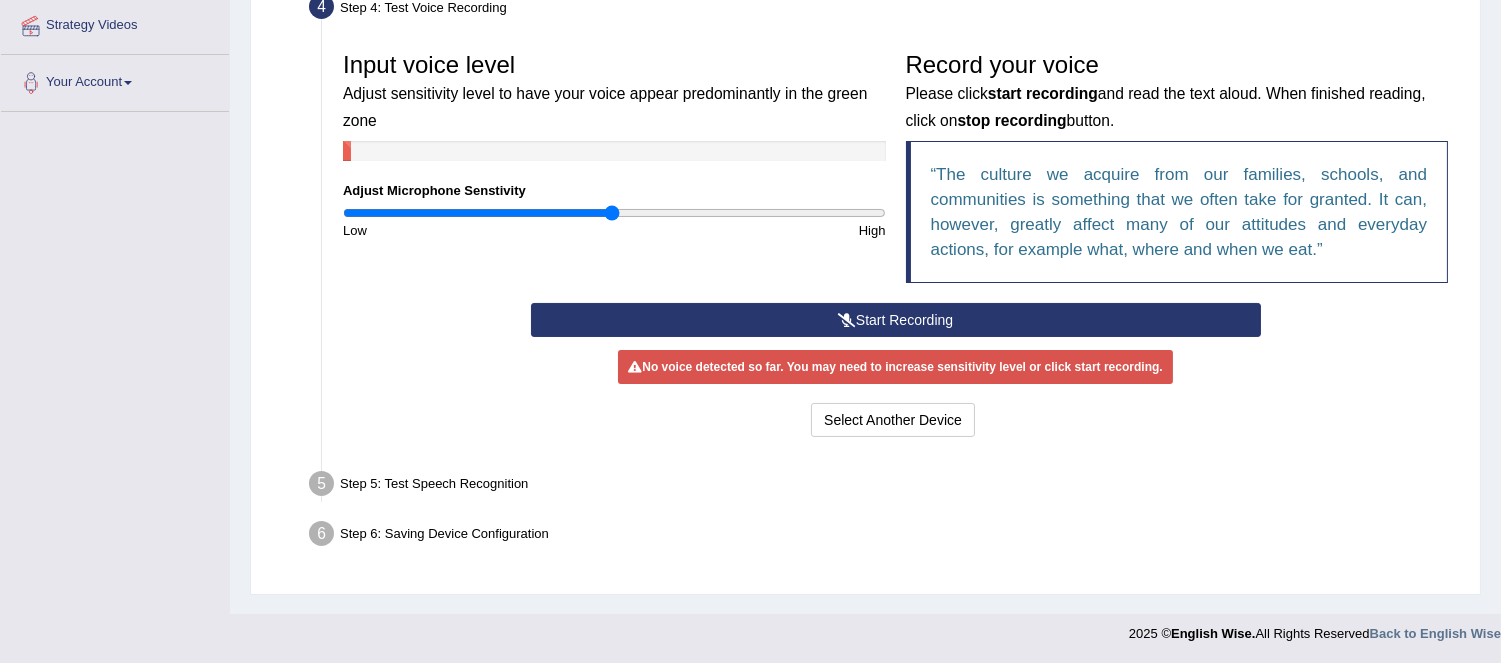 click on "Start Recording" at bounding box center (896, 320) 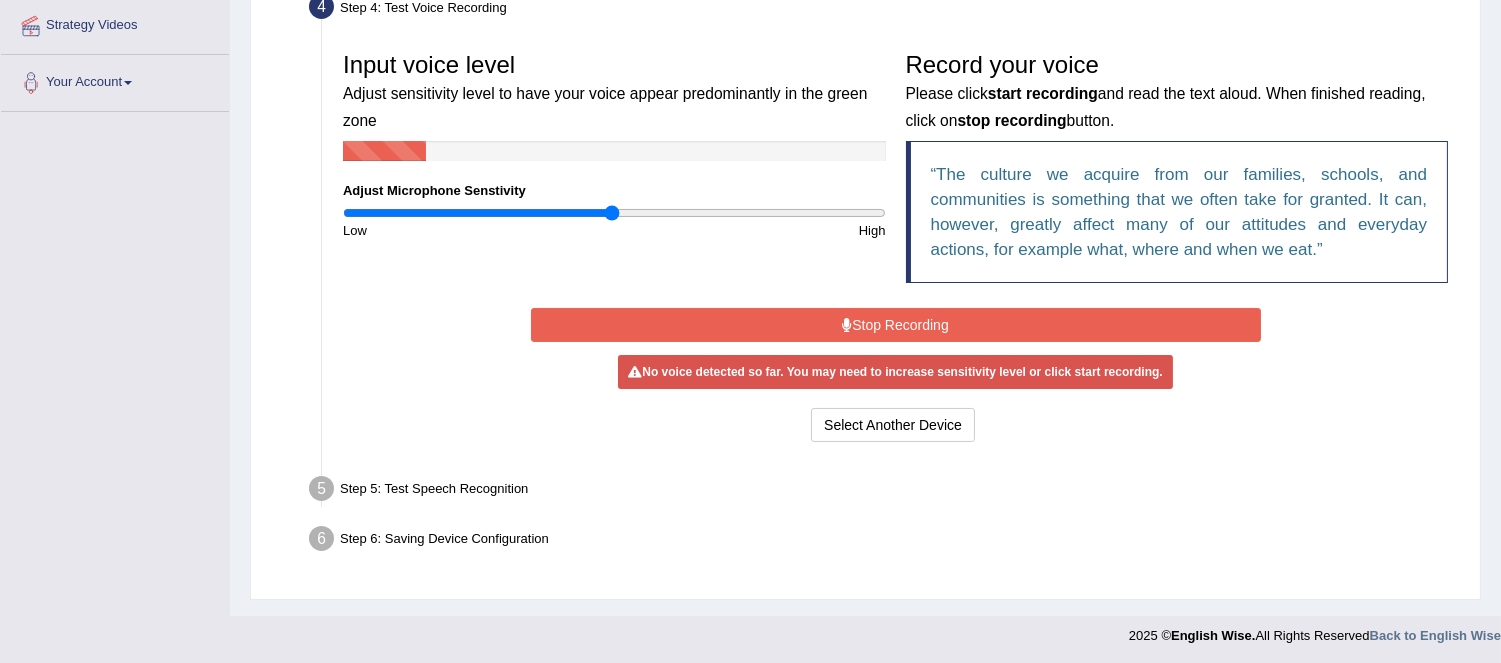 click on "Stop Recording" at bounding box center [896, 325] 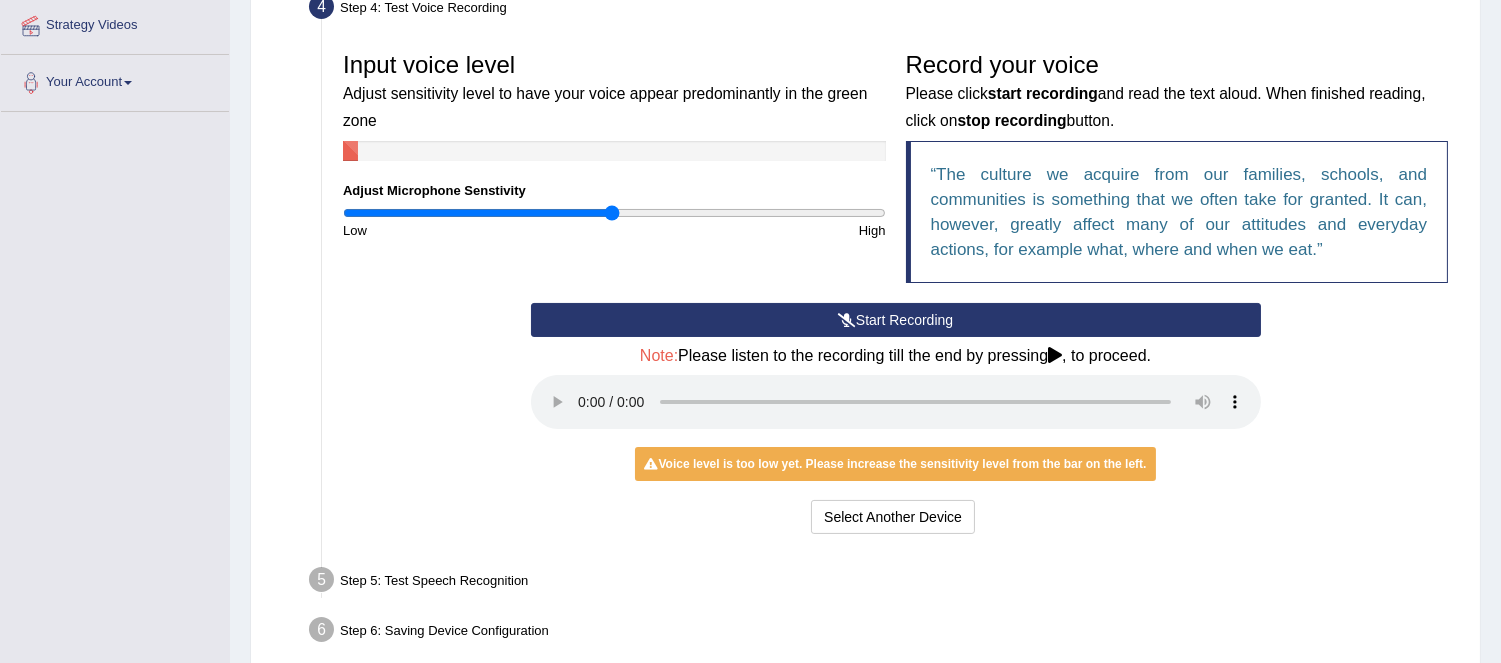click on "Start Recording    Stop Recording   Note:  Please listen to the recording till the end by pressing  , to proceed.       No voice detected so far. You may need to increase sensitivity level or click start recording.     Voice level is too low yet. Please increase the sensitivity level from the bar on the left.     Your voice is strong enough for our A.I. to detect    Voice level is too high. Please reduce the sensitivity level from the bar on the left.     Select Another Device   Voice is ok. Go to Next step" at bounding box center (896, 421) 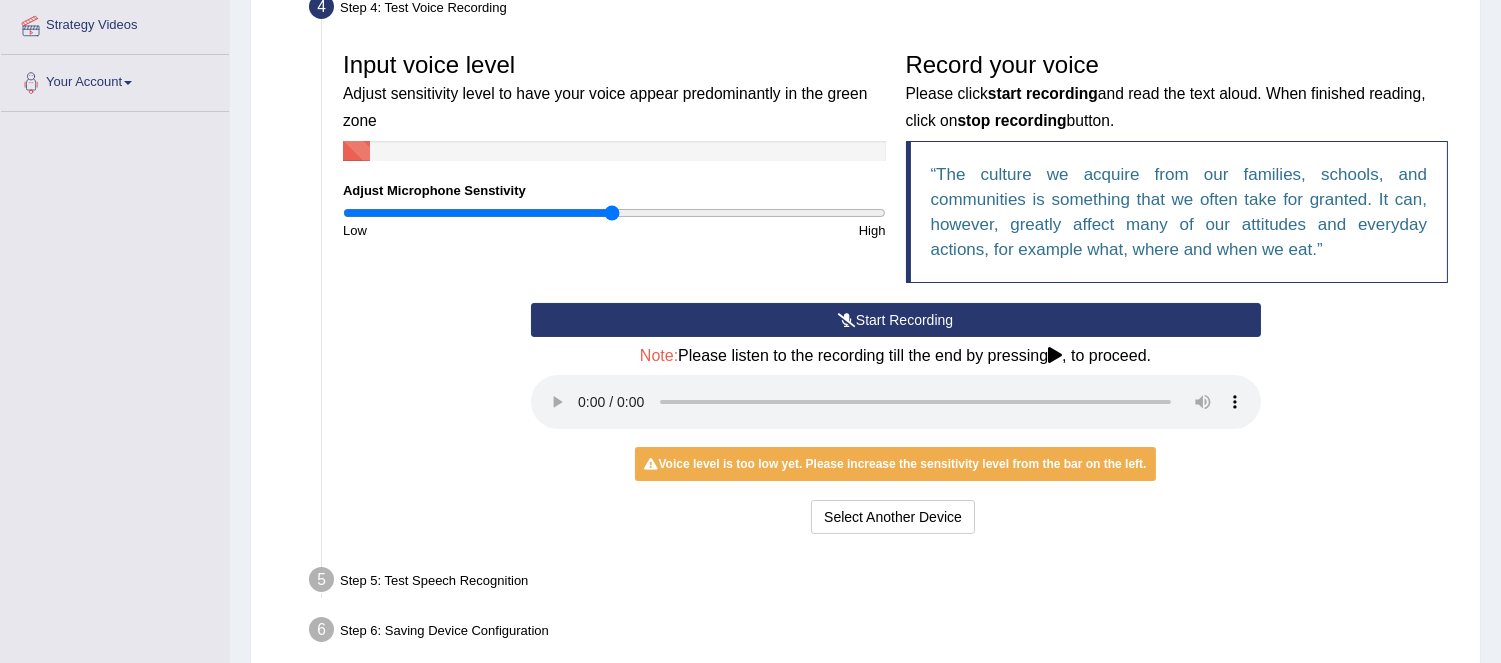 click on "Note:  Please listen to the recording till the end by pressing  , to proceed." at bounding box center [896, 356] 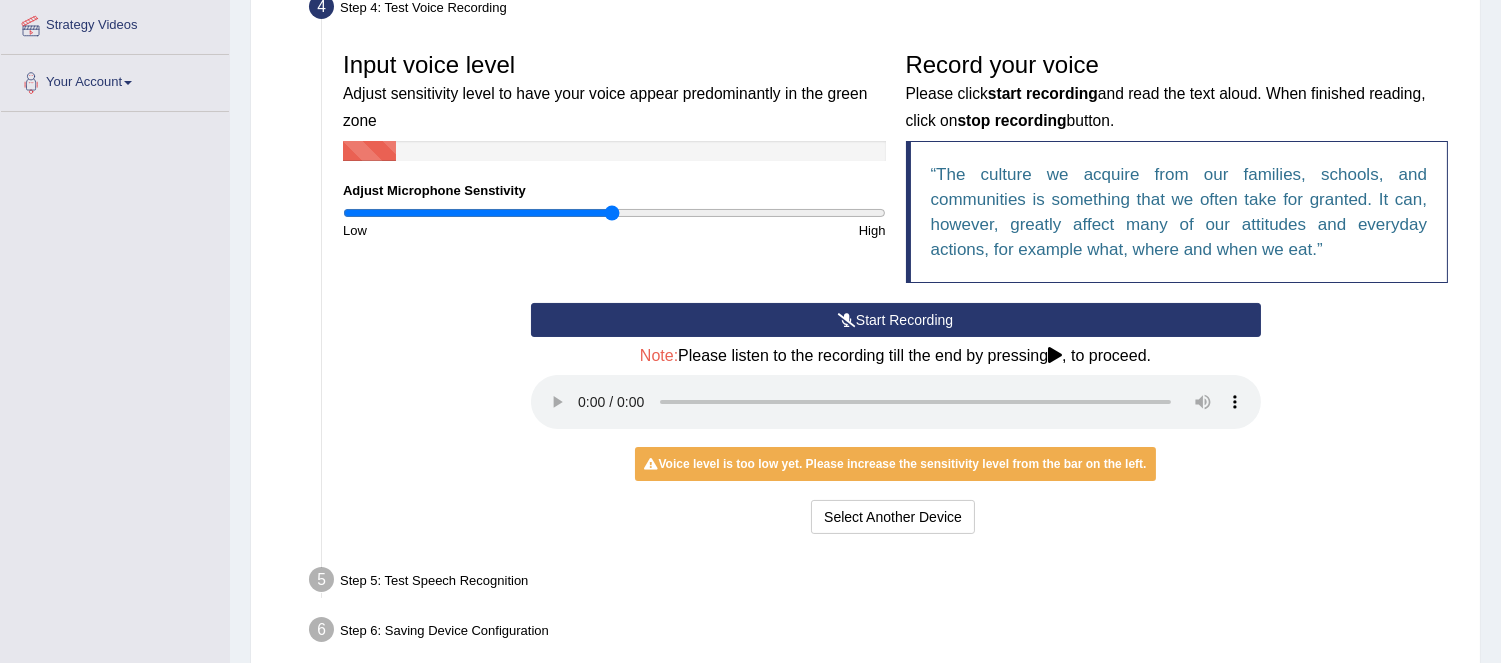 click on "Start Recording" at bounding box center [896, 320] 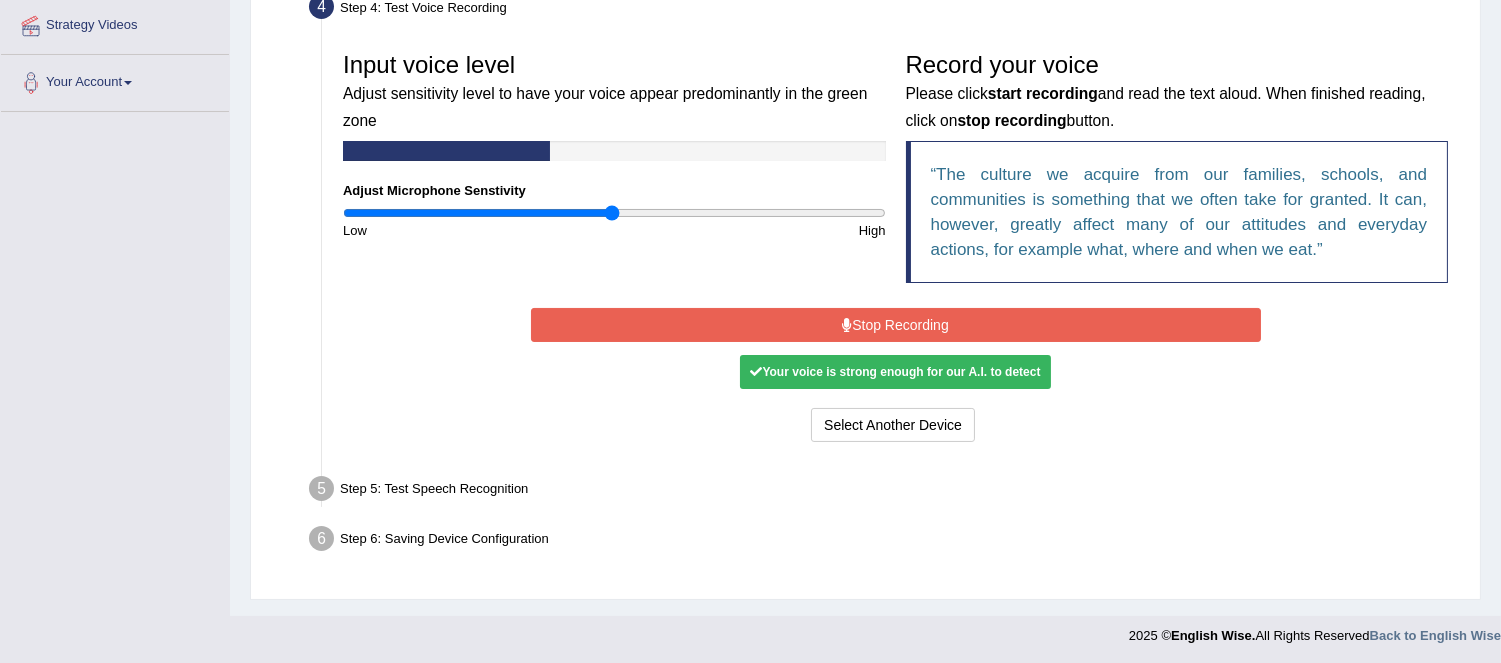 click on "Stop Recording" at bounding box center [896, 325] 